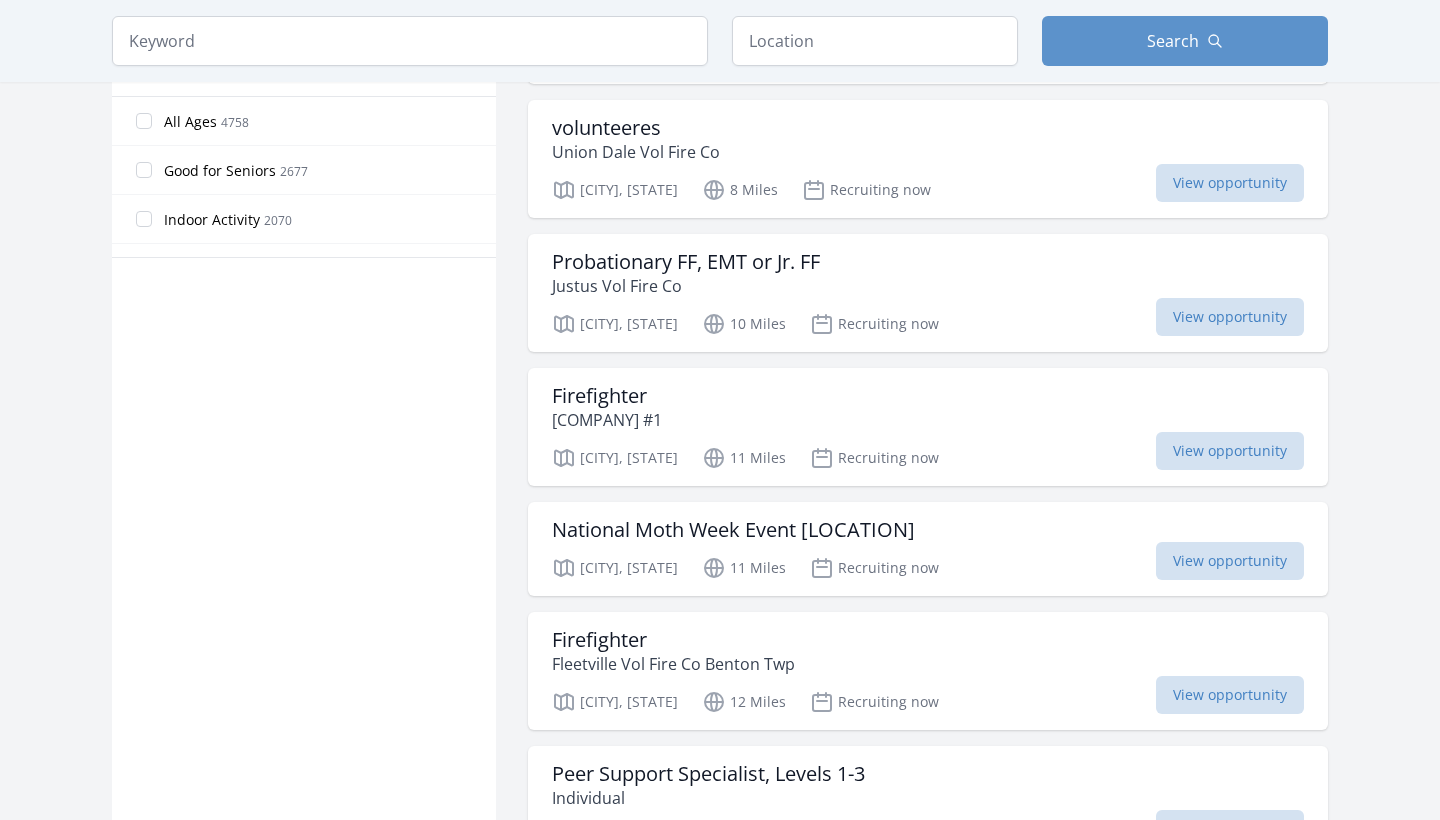 scroll, scrollTop: 1134, scrollLeft: 0, axis: vertical 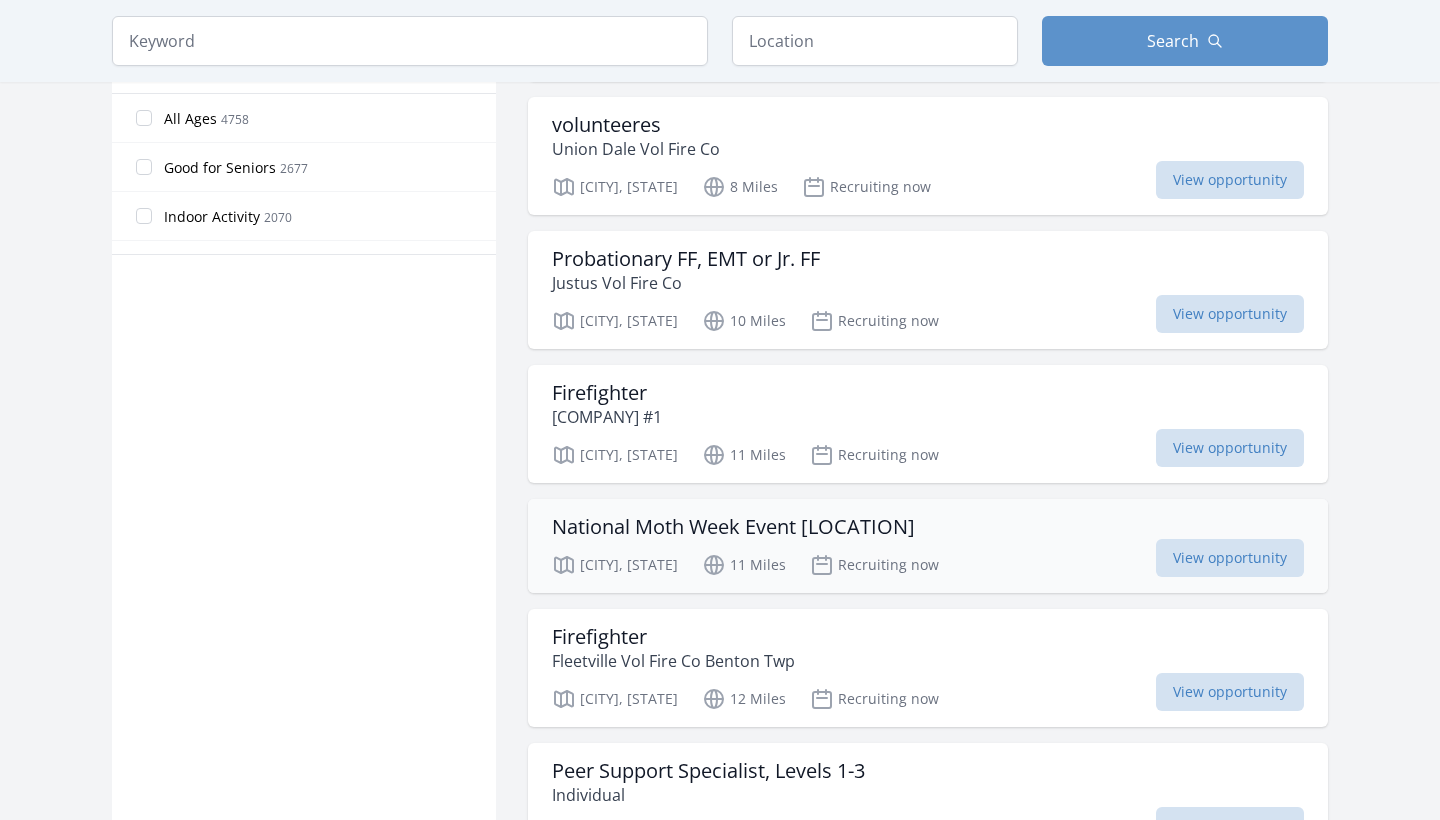 click on "National Moth Week Event [LOCATION]" at bounding box center [733, 527] 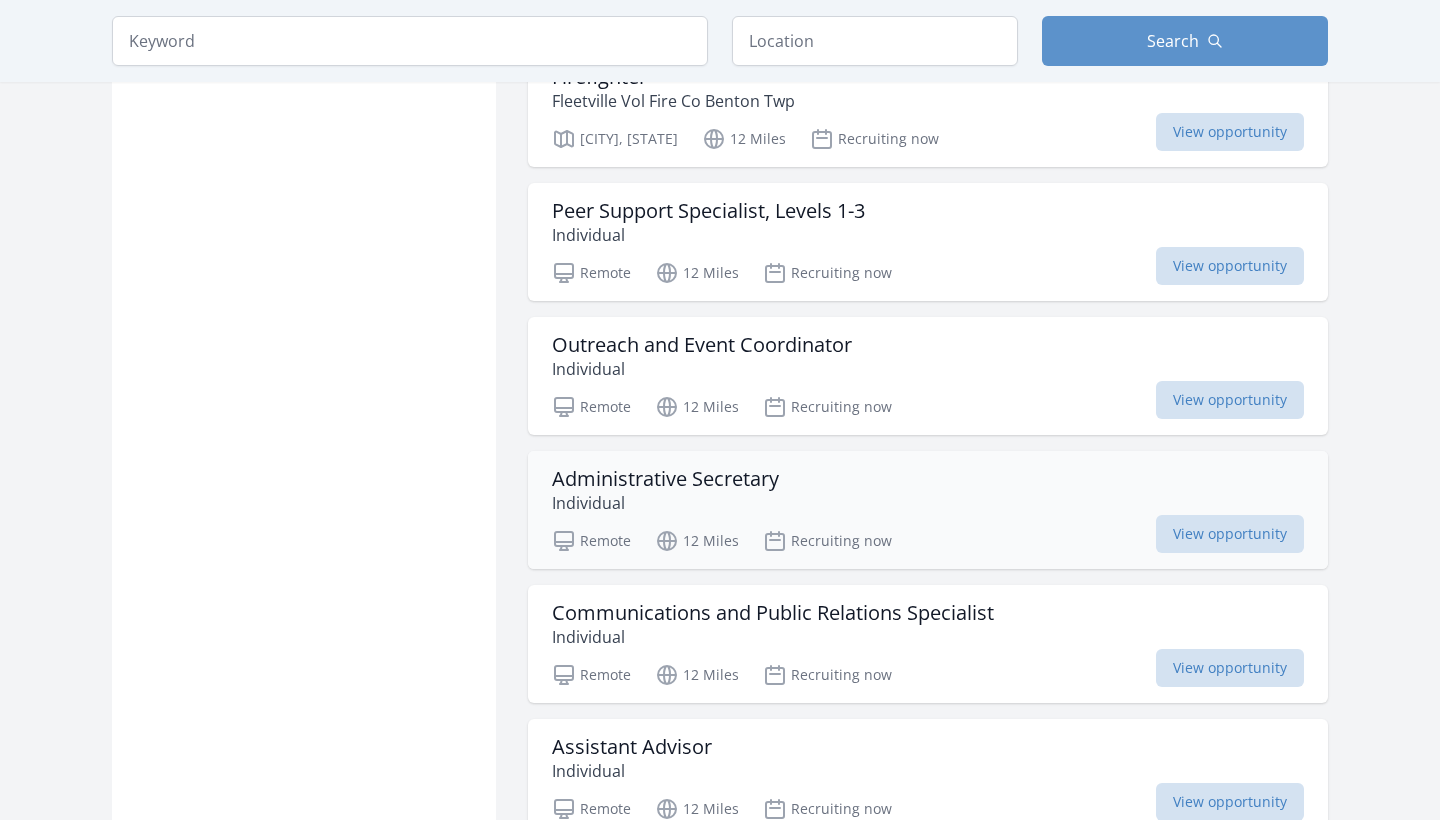 scroll, scrollTop: 1702, scrollLeft: 0, axis: vertical 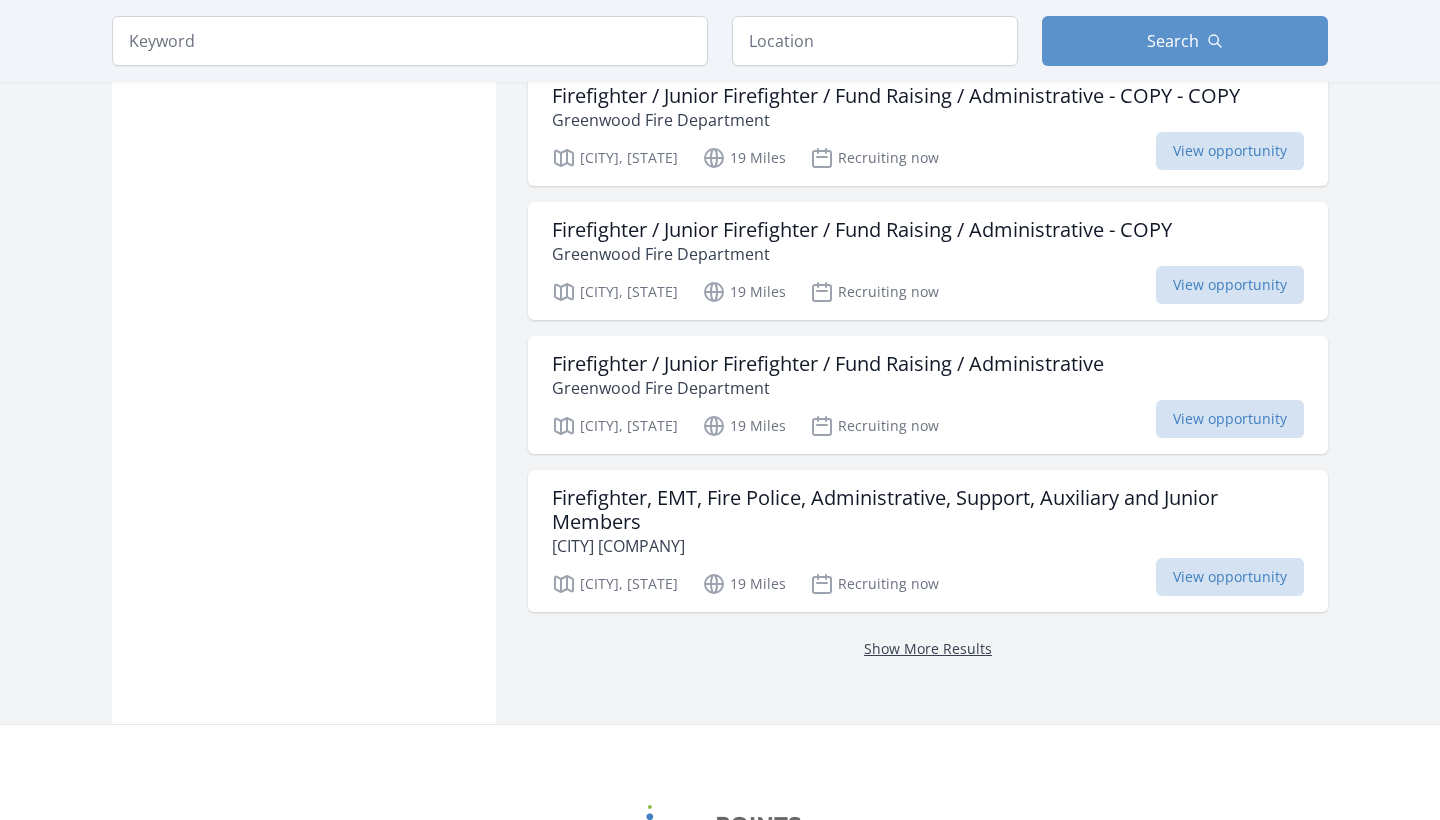 click on "Show More Results" at bounding box center (928, 648) 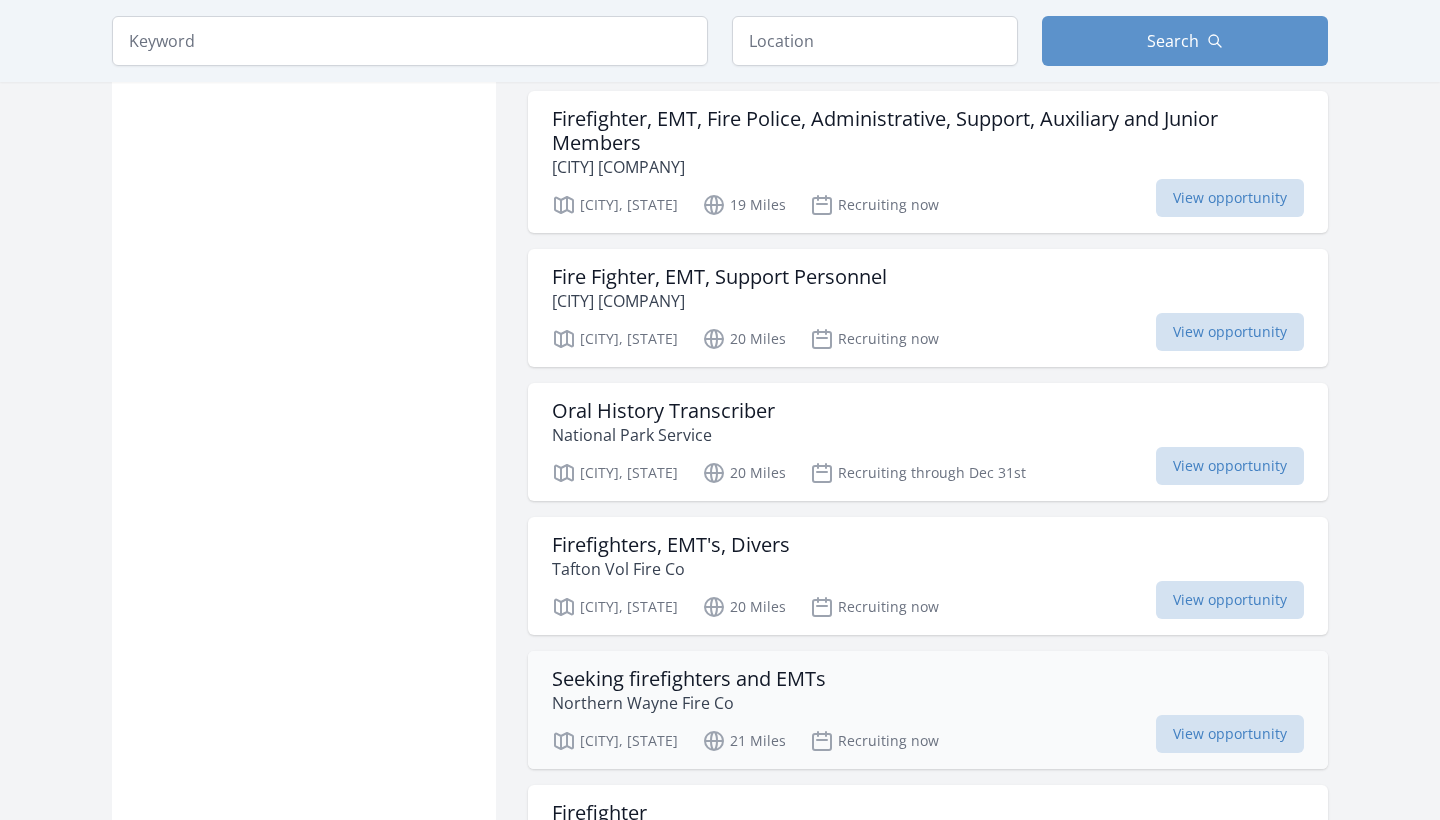 scroll, scrollTop: 2819, scrollLeft: 0, axis: vertical 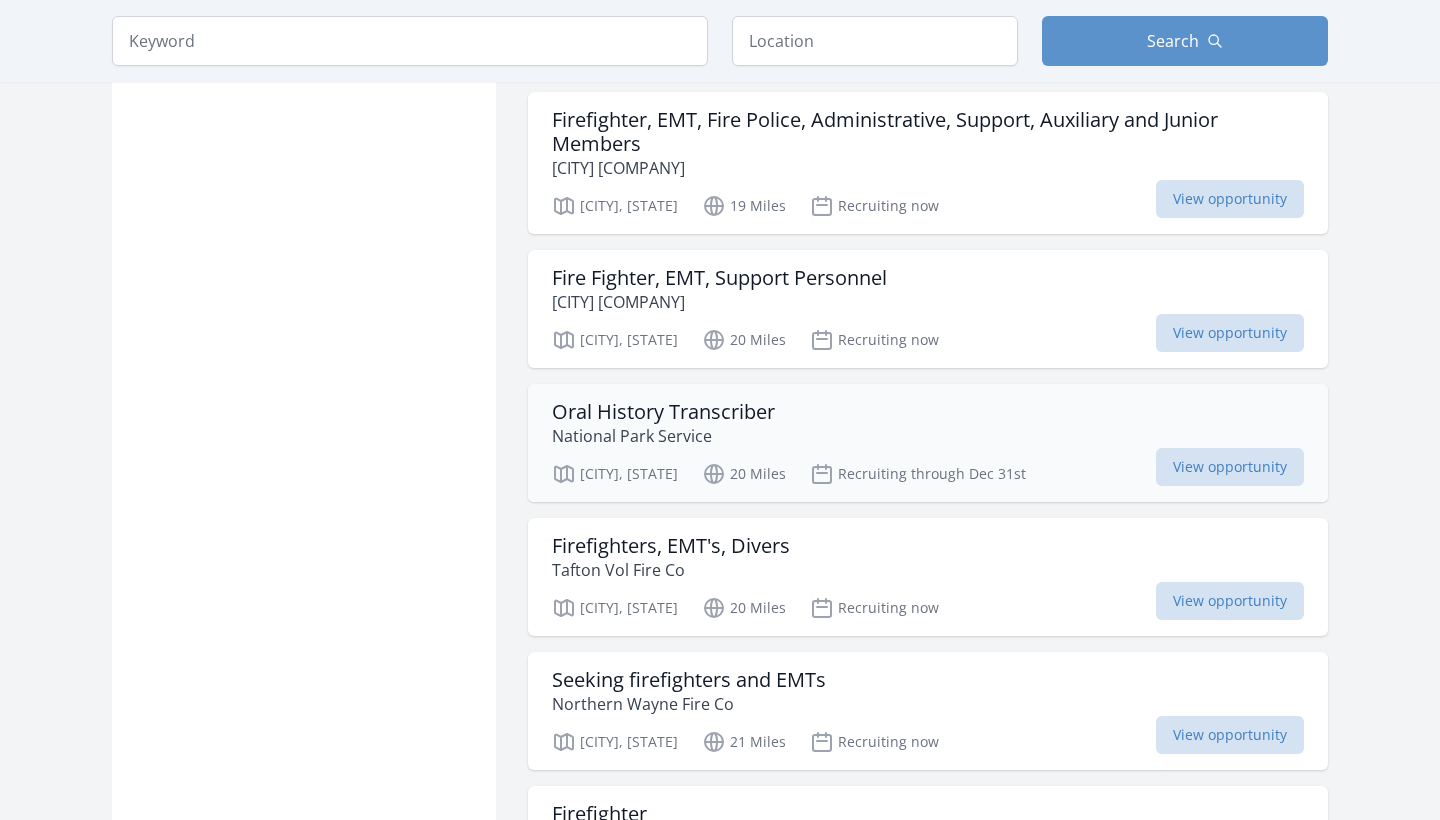 click on "Oral History Transcriber
National Park Service" at bounding box center (928, 424) 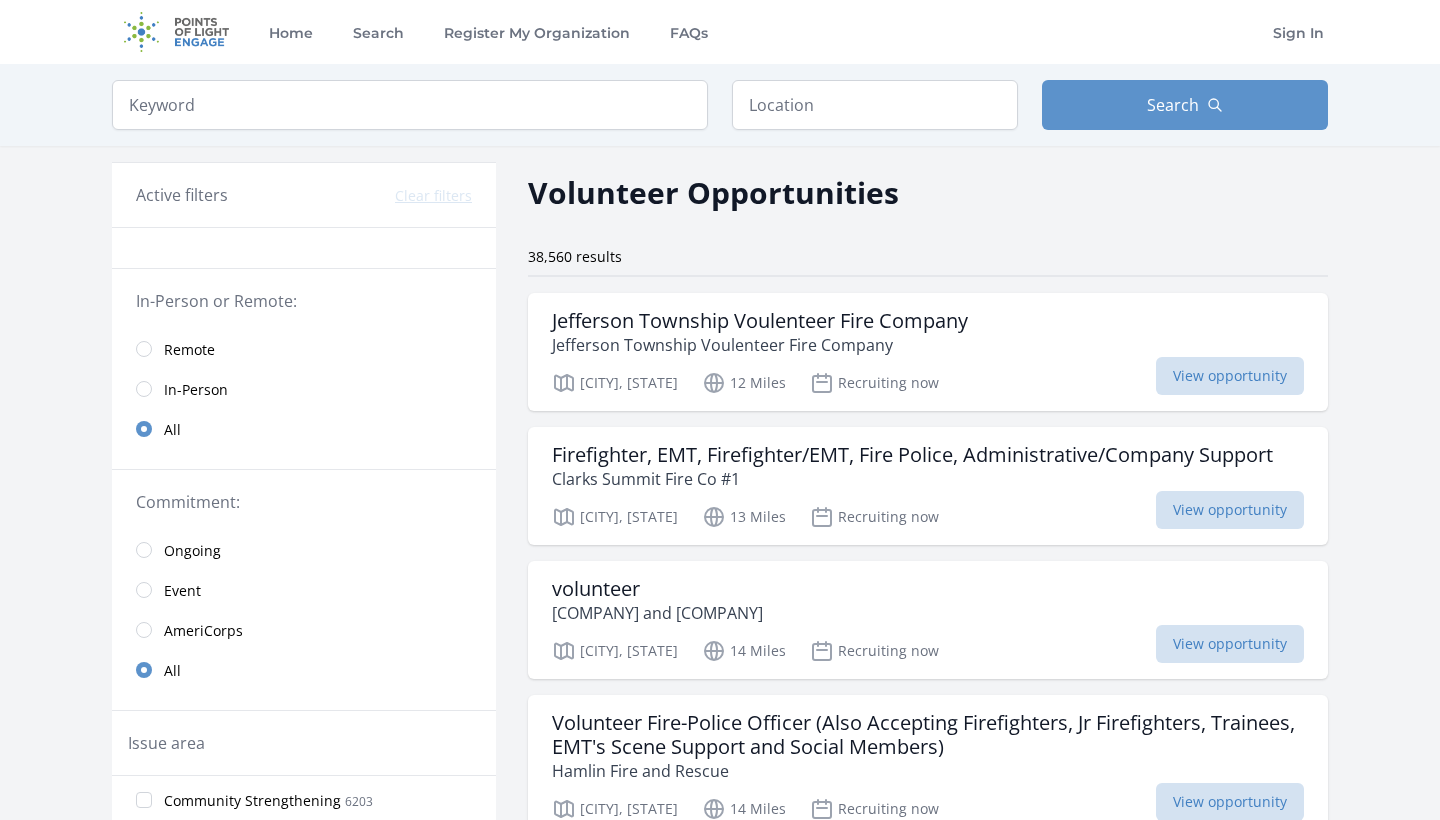 scroll, scrollTop: 0, scrollLeft: 0, axis: both 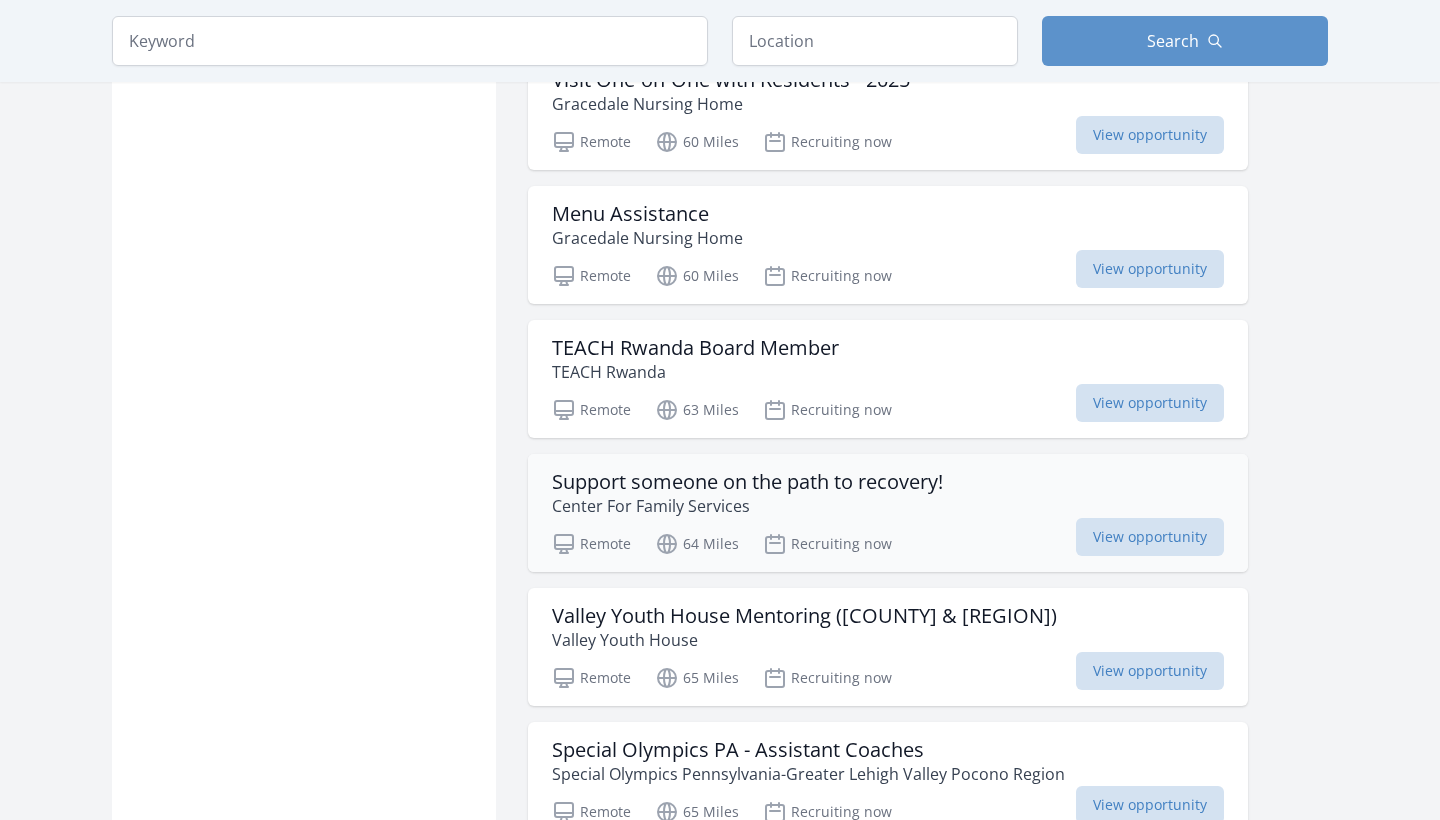 click on "Support someone on the path to recovery!
Center For Family Services
Remote
64 Miles
Recruiting now
View opportunity" at bounding box center [888, 513] 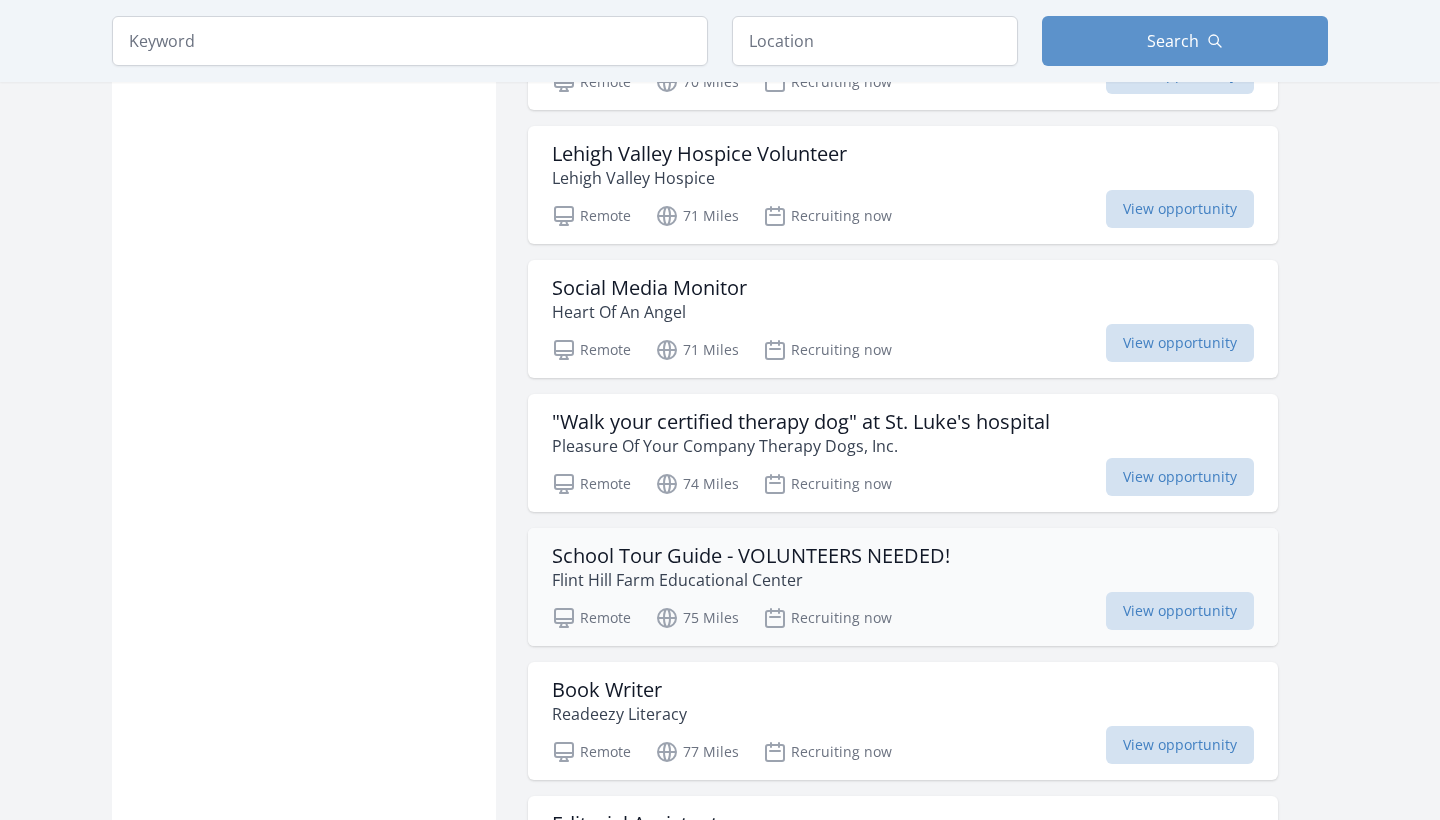 scroll, scrollTop: 3661, scrollLeft: 0, axis: vertical 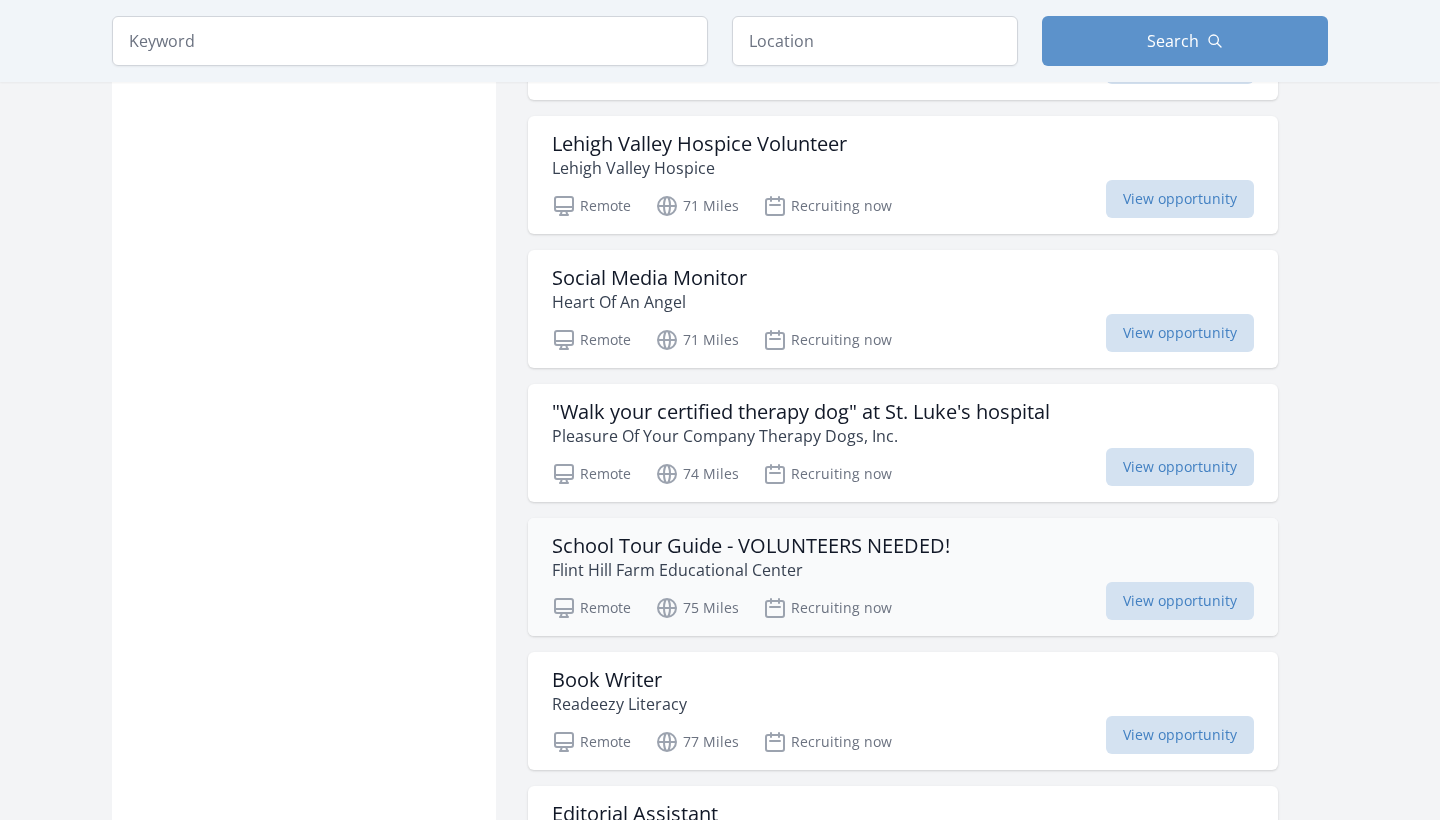click on "Flint Hill Farm Educational Center" at bounding box center [751, 570] 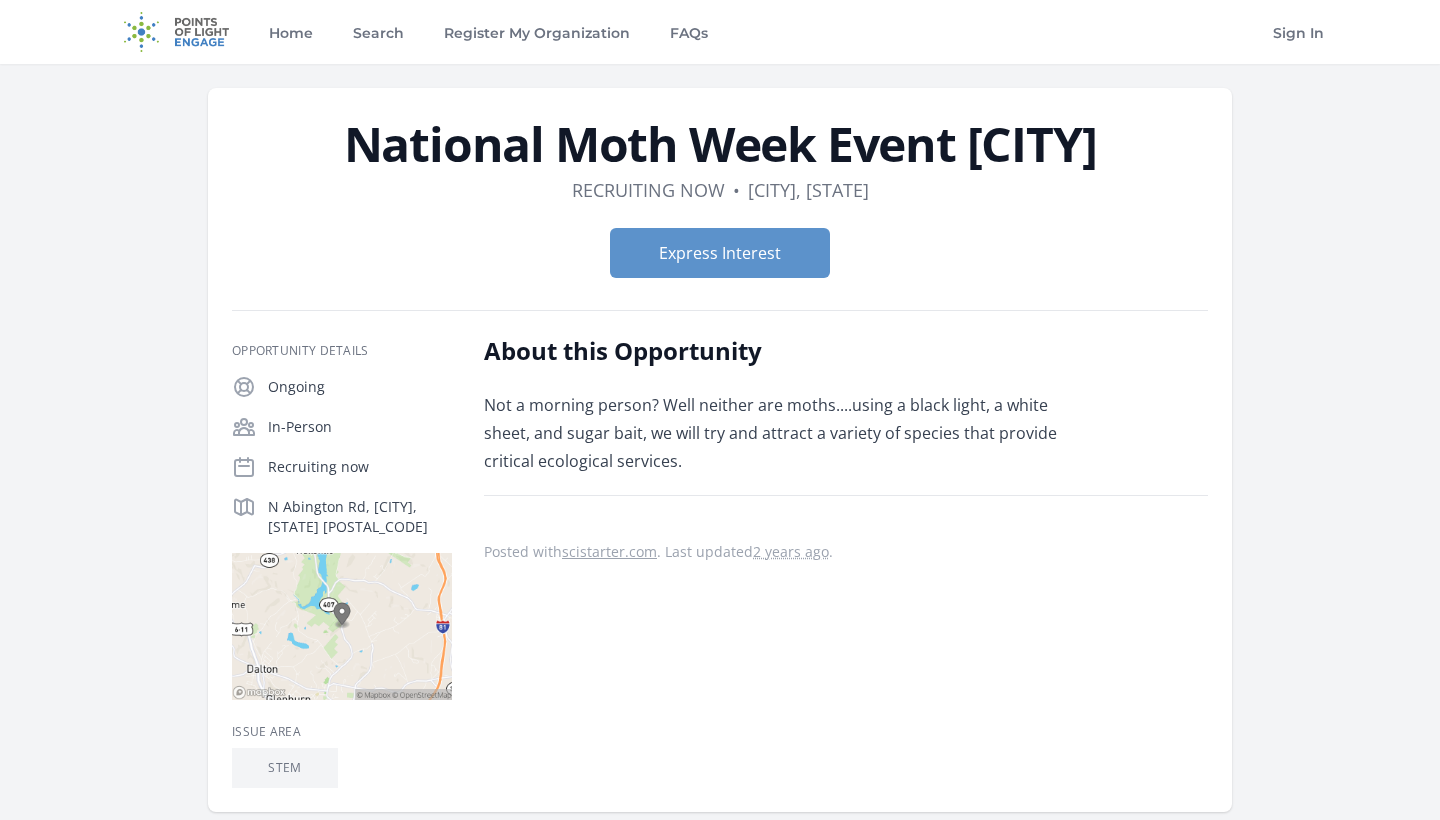scroll, scrollTop: 0, scrollLeft: 0, axis: both 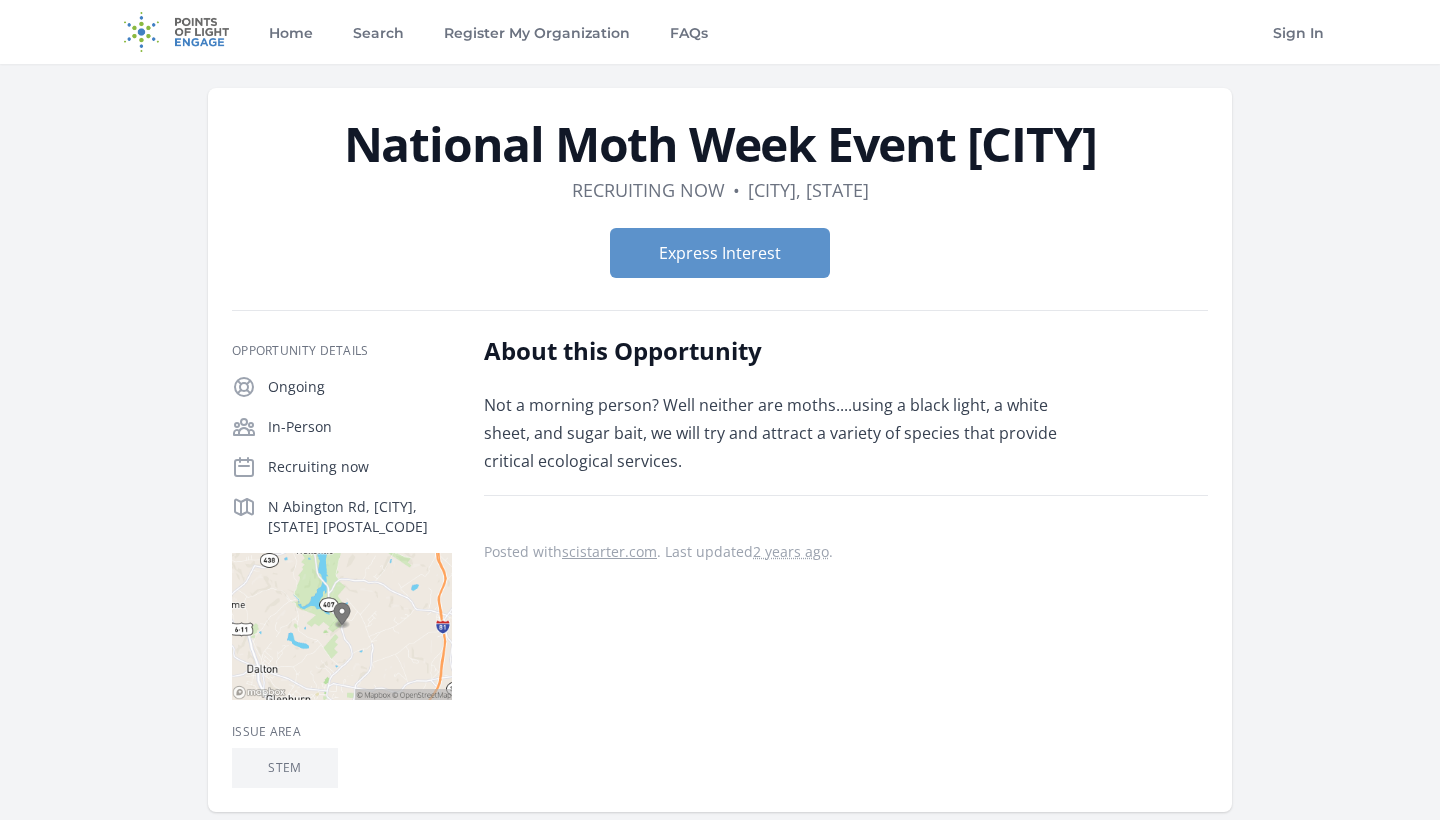 click on "Not a morning person? Well neither are moths....using a black light, a white sheet, and sugar bait, we will try and attract a variety of species that provide critical ecological services." at bounding box center [776, 433] 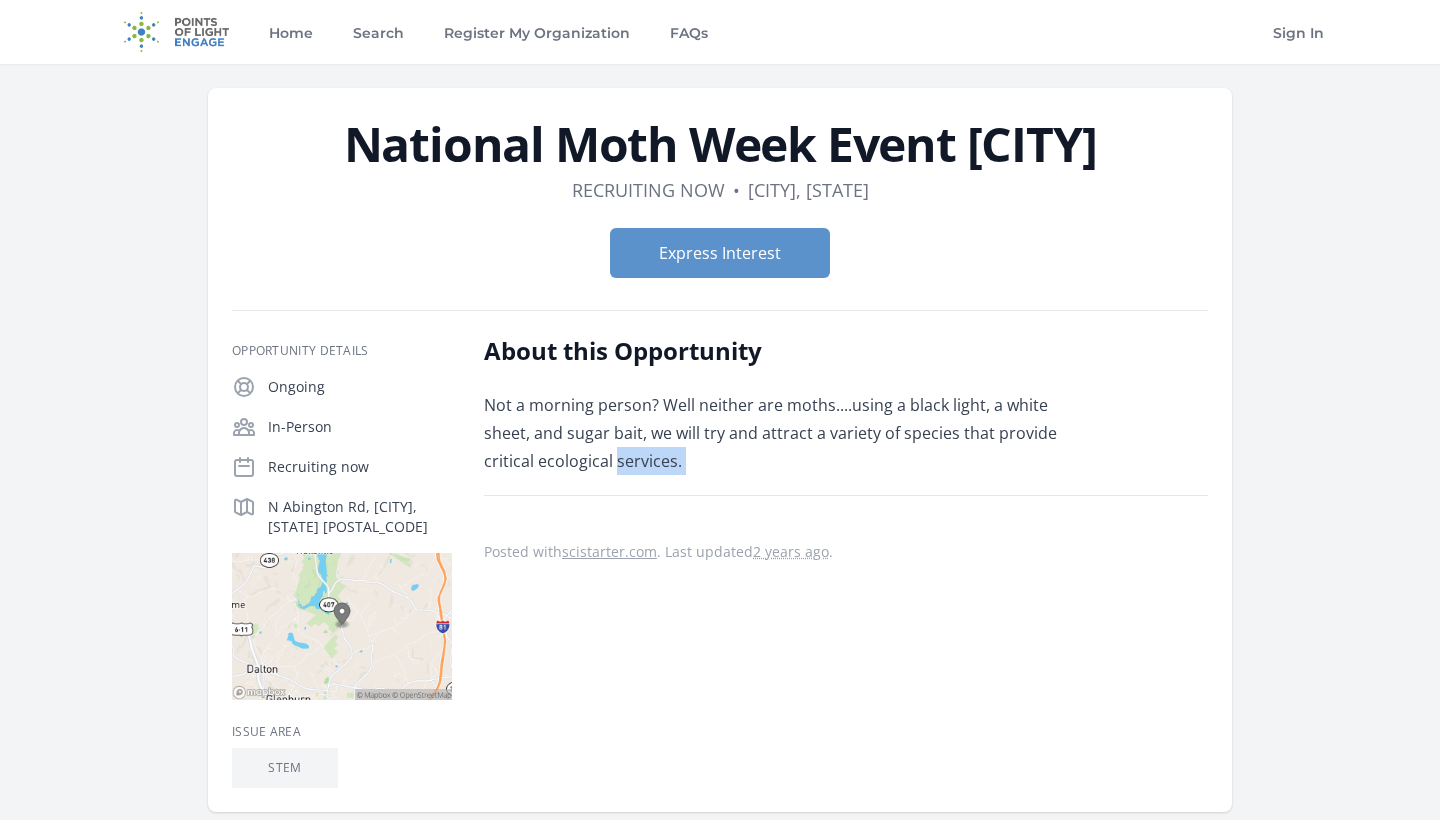 drag, startPoint x: 741, startPoint y: 513, endPoint x: 660, endPoint y: 504, distance: 81.49847 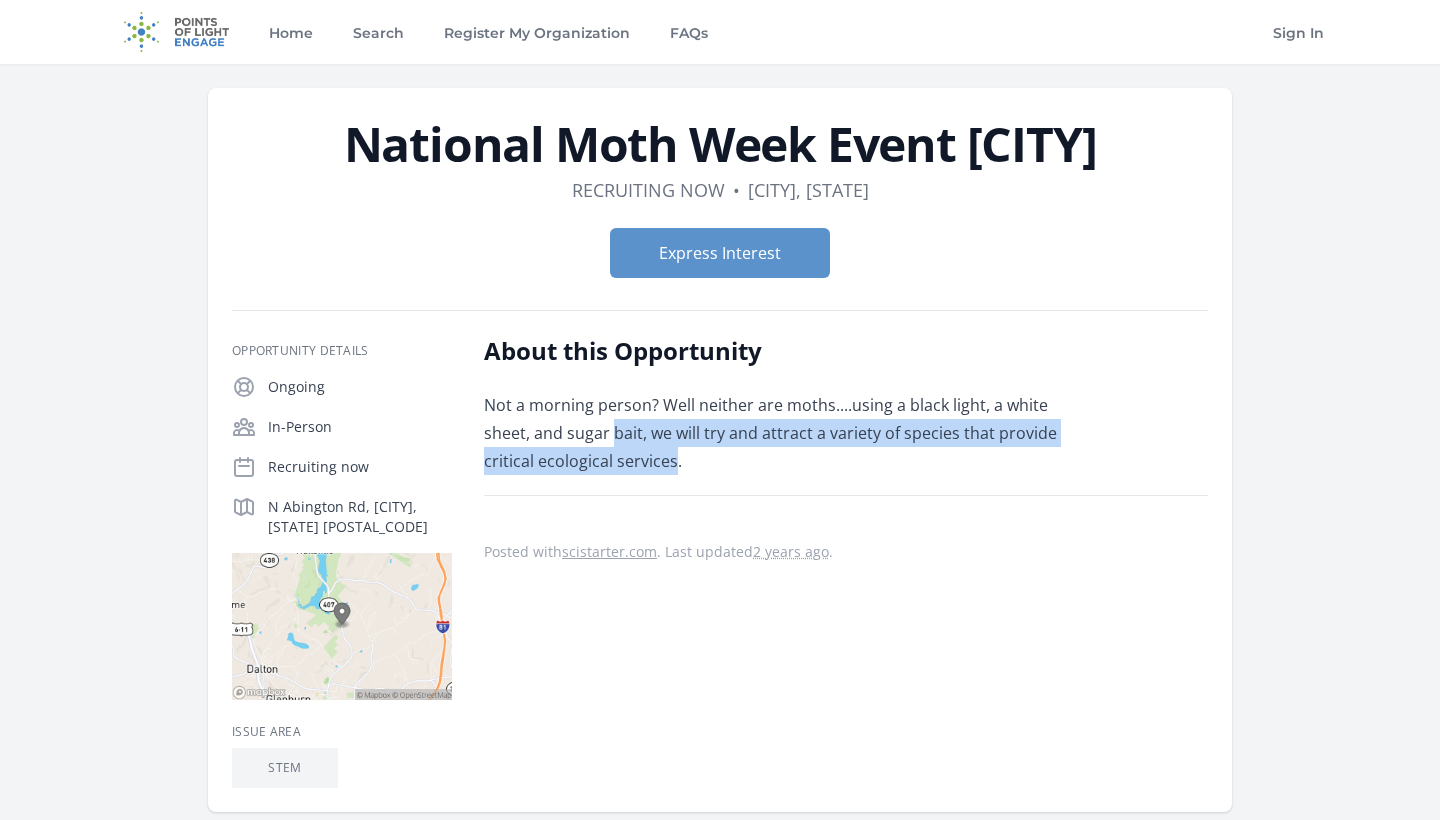 drag, startPoint x: 673, startPoint y: 508, endPoint x: 615, endPoint y: 485, distance: 62.39391 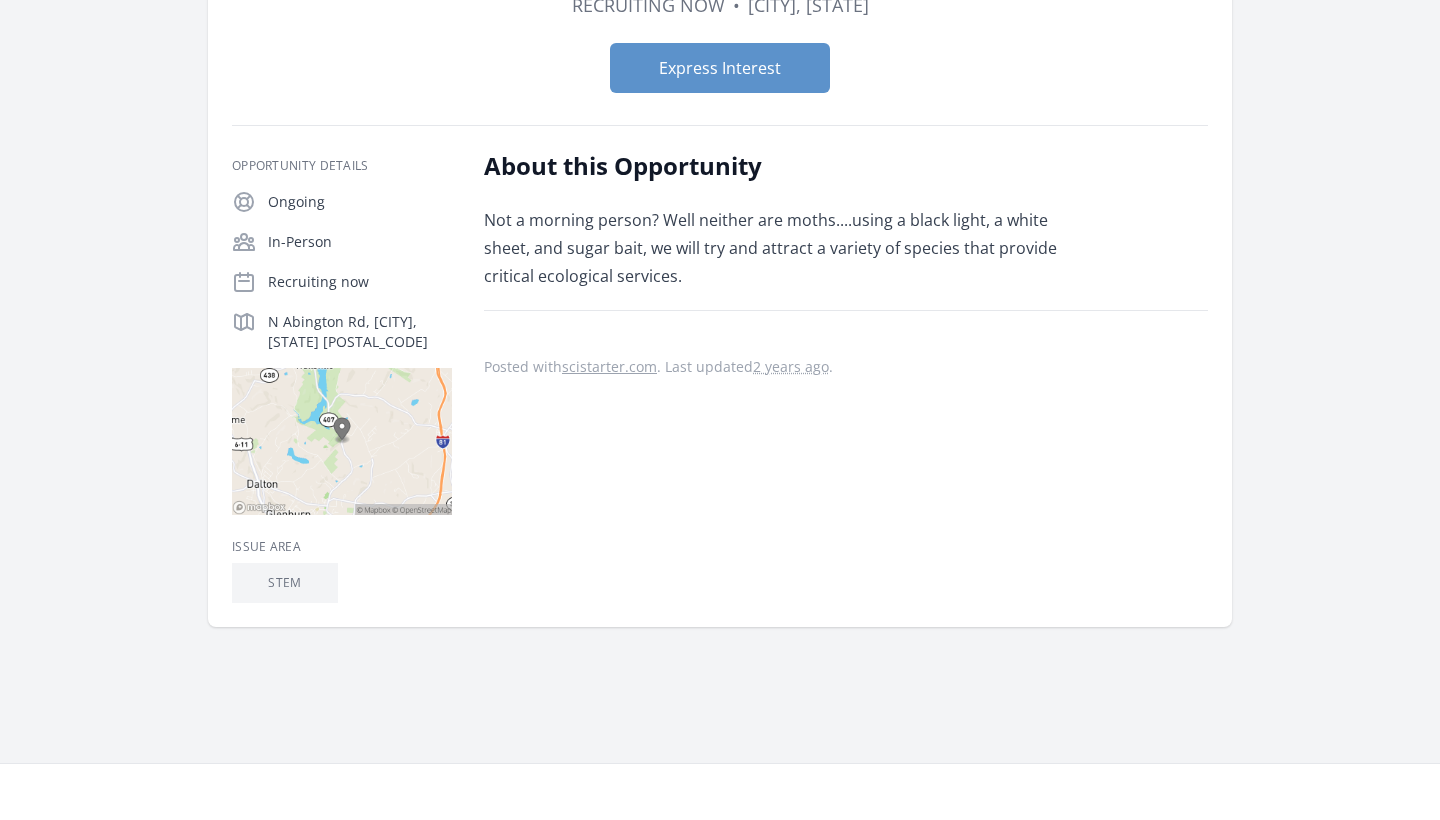 scroll, scrollTop: 195, scrollLeft: 0, axis: vertical 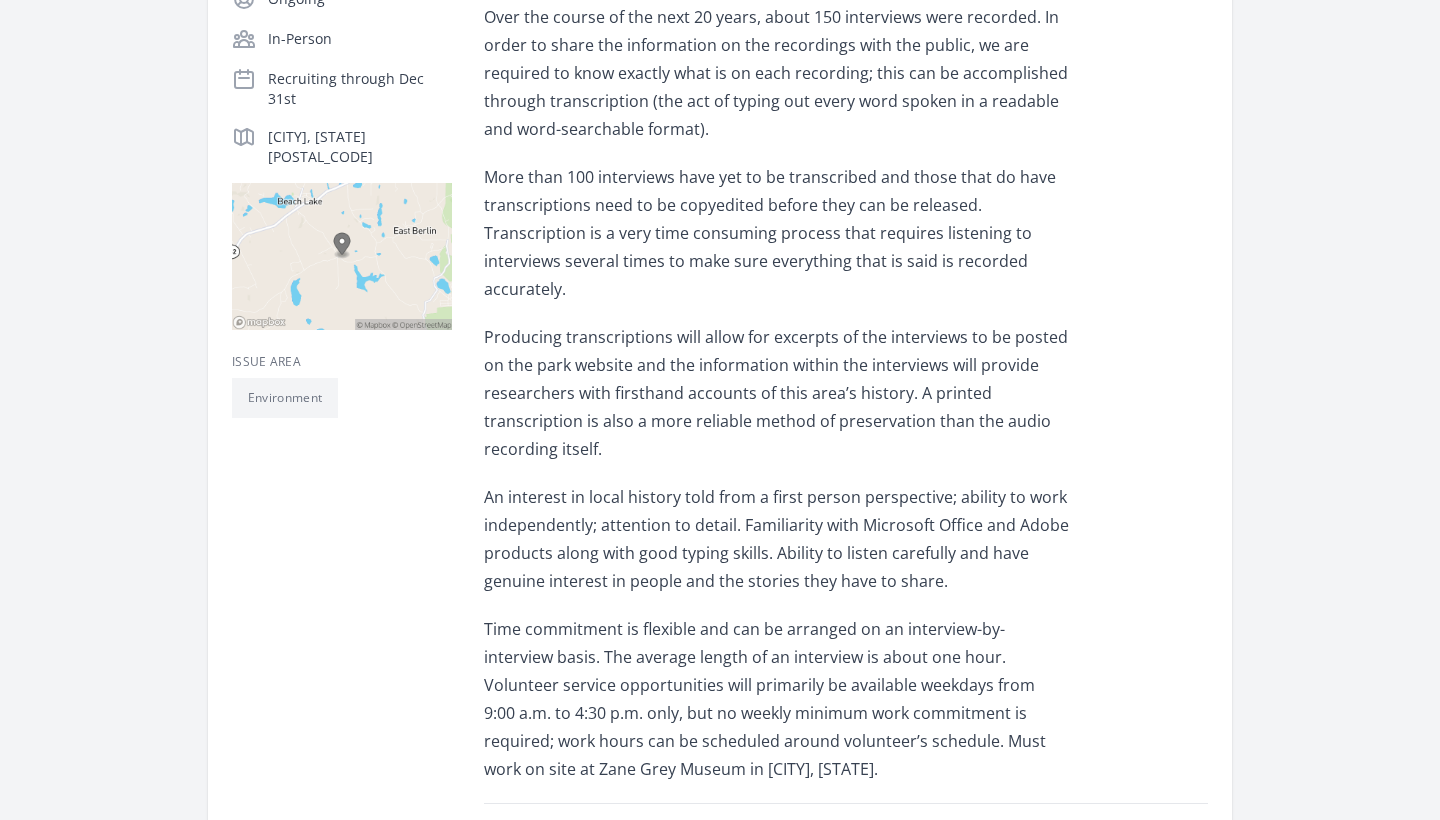 drag, startPoint x: 776, startPoint y: 432, endPoint x: 766, endPoint y: 452, distance: 22.36068 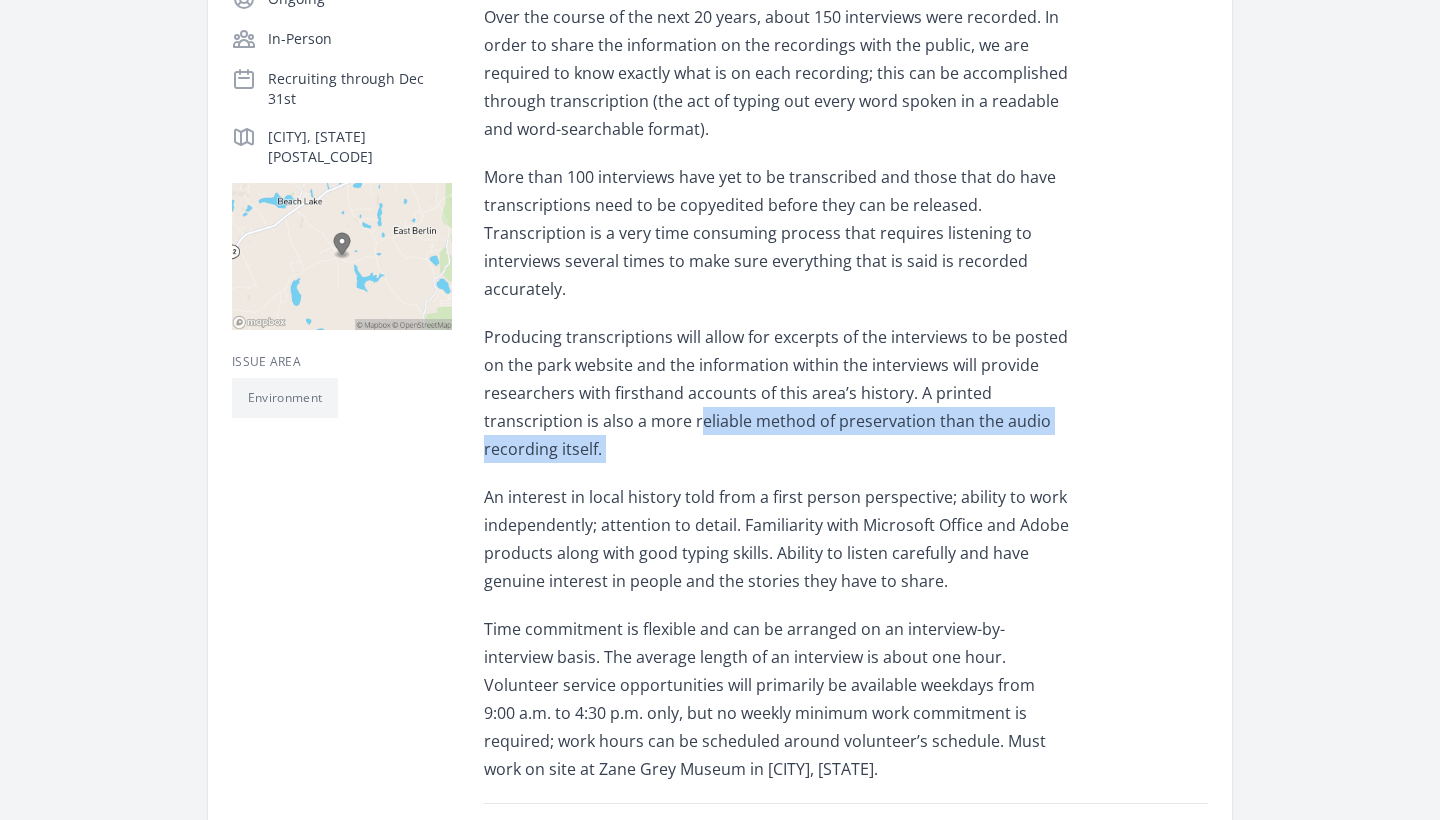 drag, startPoint x: 743, startPoint y: 453, endPoint x: 718, endPoint y: 422, distance: 39.824615 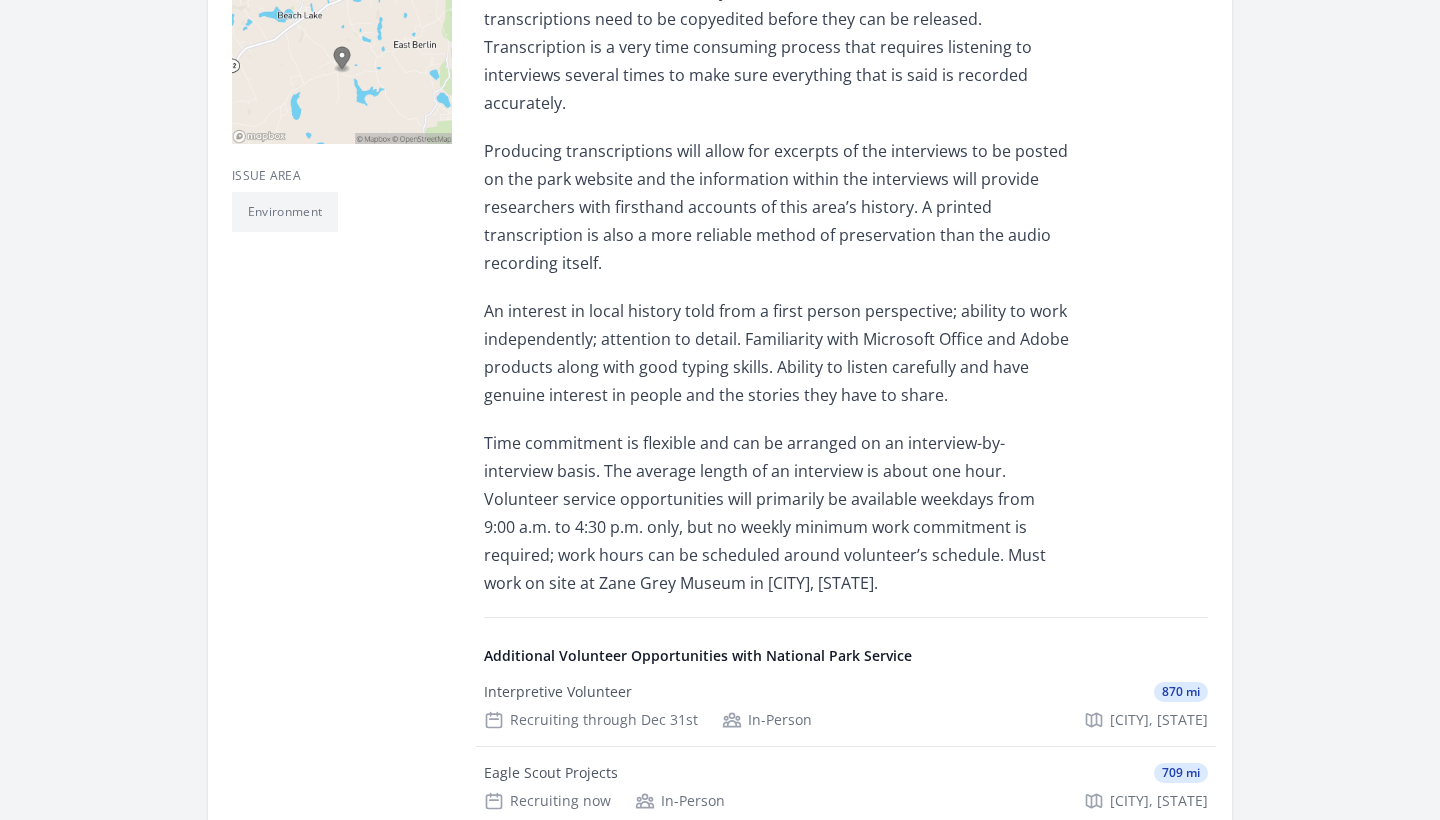 scroll, scrollTop: 610, scrollLeft: 0, axis: vertical 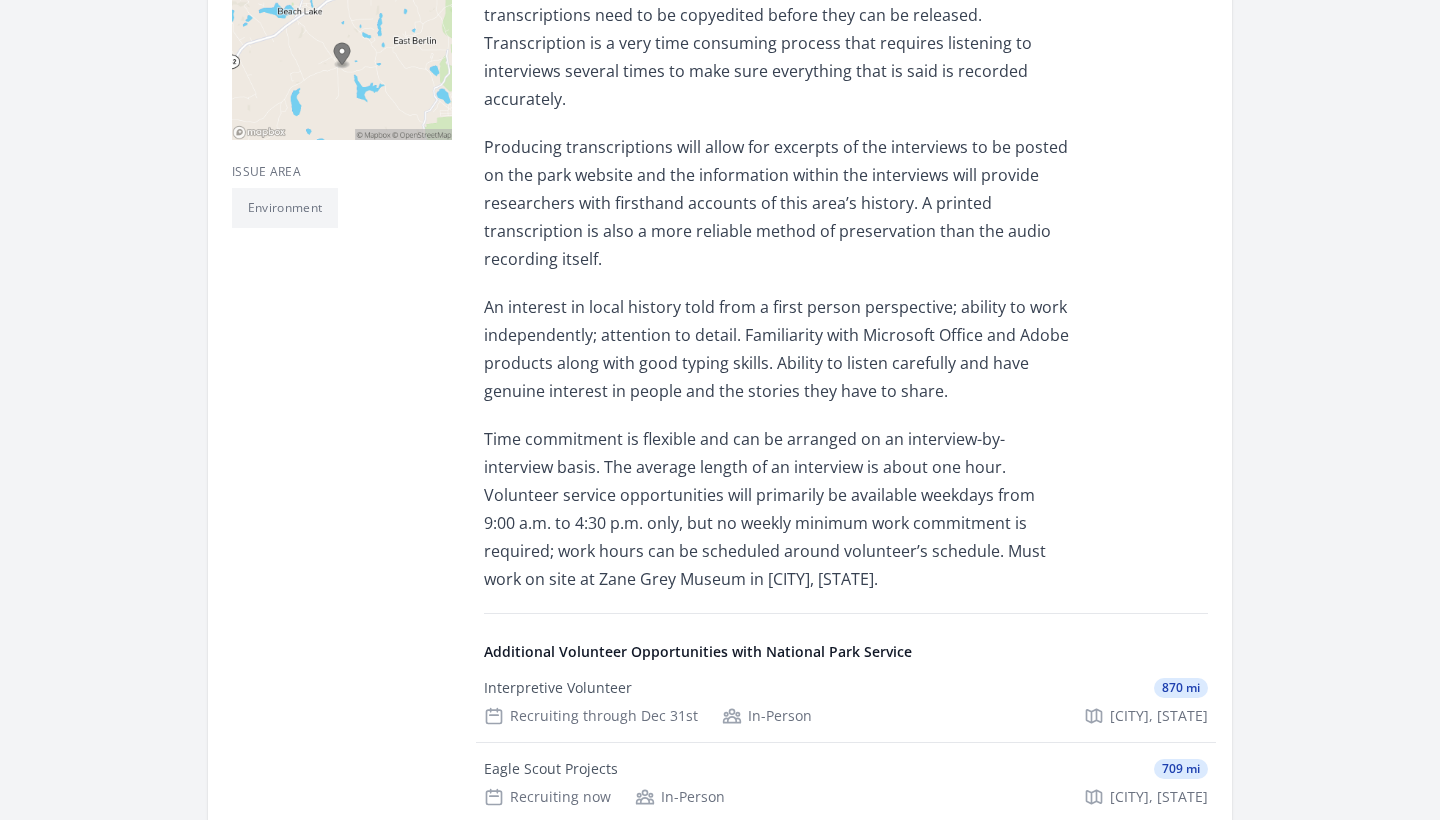 click on "Time commitment is flexible and can be arranged on an interview-by-interview basis.  The average length of an interview is about one hour.  Volunteer service opportunities will primarily be available weekdays from 9:00 a.m. to 4:30 p.m. only, but no weekly minimum work commitment is required; work hours can be scheduled around volunteer’s schedule.  Must work on site at Zane Grey Museum in Lackawaxen, PA." at bounding box center [776, 509] 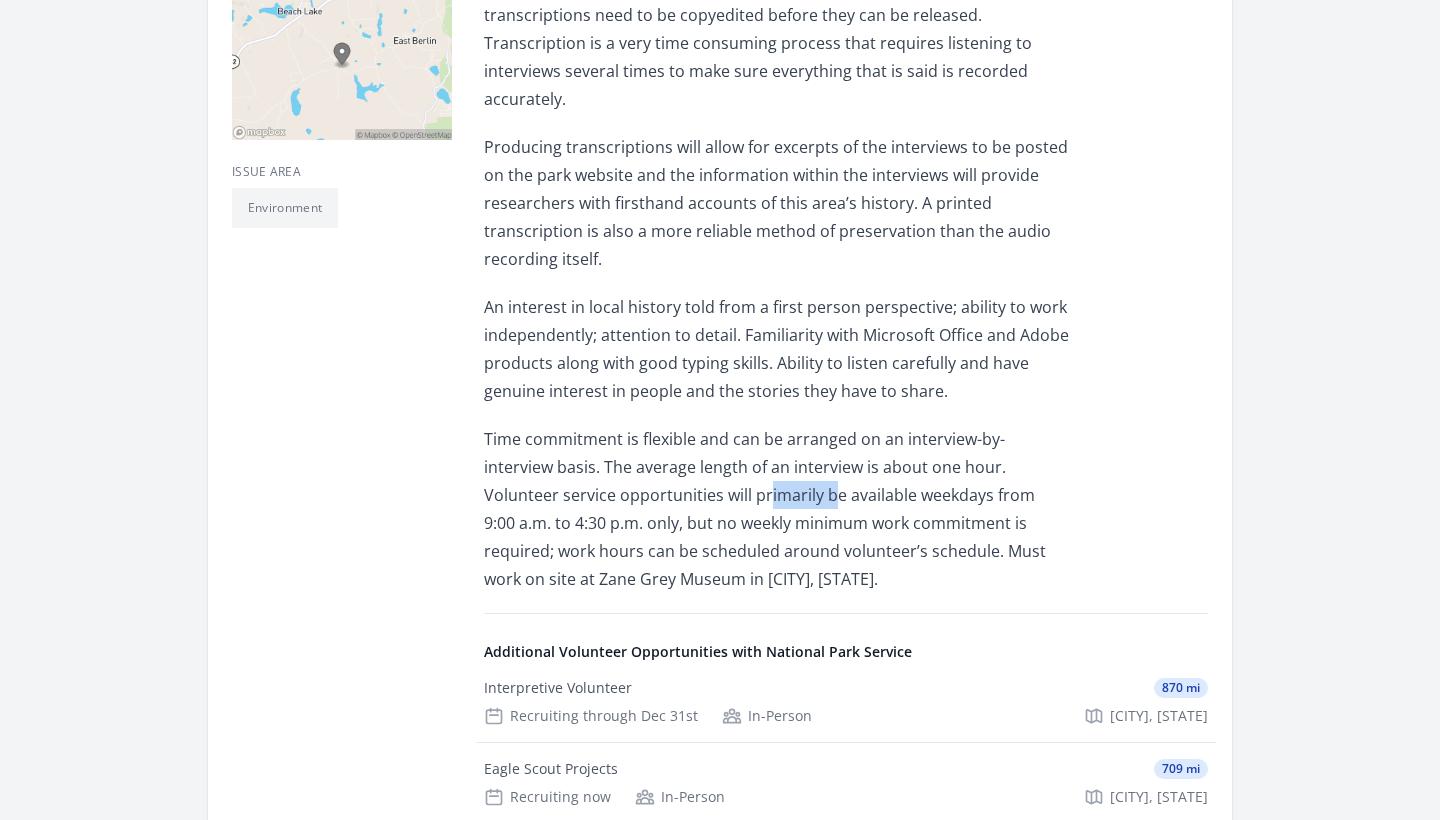 click on "Time commitment is flexible and can be arranged on an interview-by-interview basis.  The average length of an interview is about one hour.  Volunteer service opportunities will primarily be available weekdays from 9:00 a.m. to 4:30 p.m. only, but no weekly minimum work commitment is required; work hours can be scheduled around volunteer’s schedule.  Must work on site at Zane Grey Museum in Lackawaxen, PA." at bounding box center (776, 509) 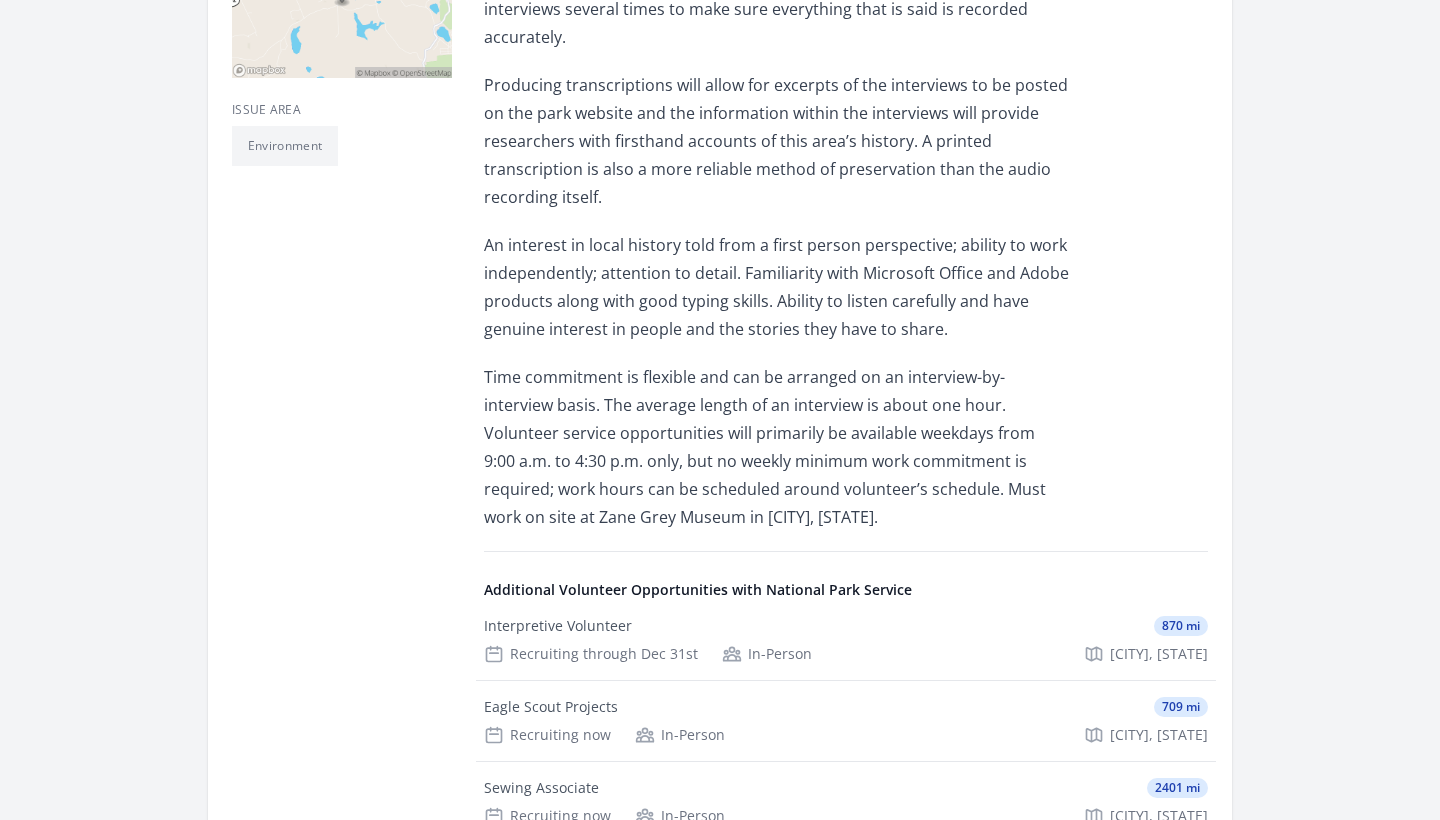 scroll, scrollTop: 693, scrollLeft: 0, axis: vertical 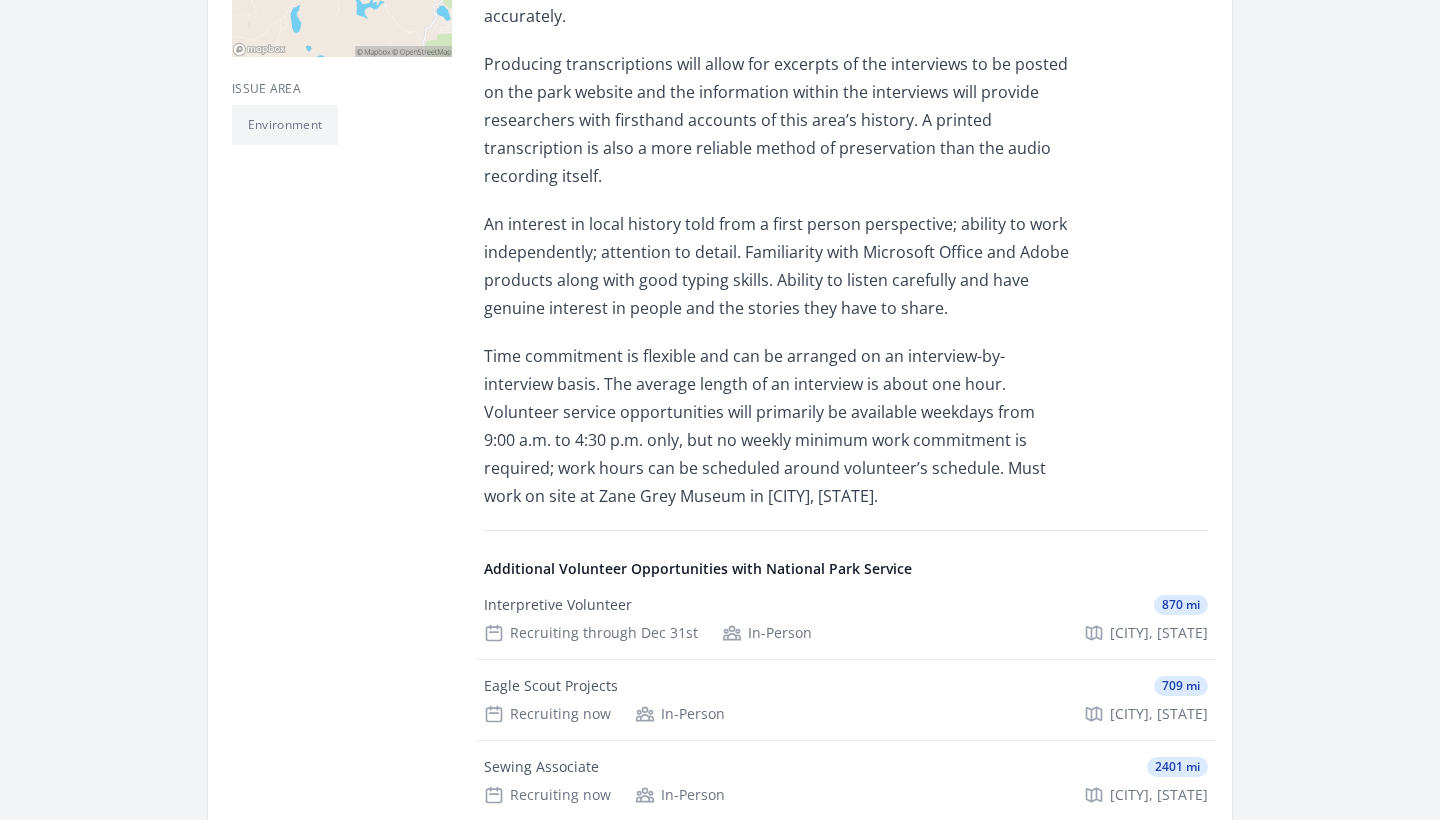 click on "Time commitment is flexible and can be arranged on an interview-by-interview basis.  The average length of an interview is about one hour.  Volunteer service opportunities will primarily be available weekdays from 9:00 a.m. to 4:30 p.m. only, but no weekly minimum work commitment is required; work hours can be scheduled around volunteer’s schedule.  Must work on site at Zane Grey Museum in Lackawaxen, PA." at bounding box center [776, 426] 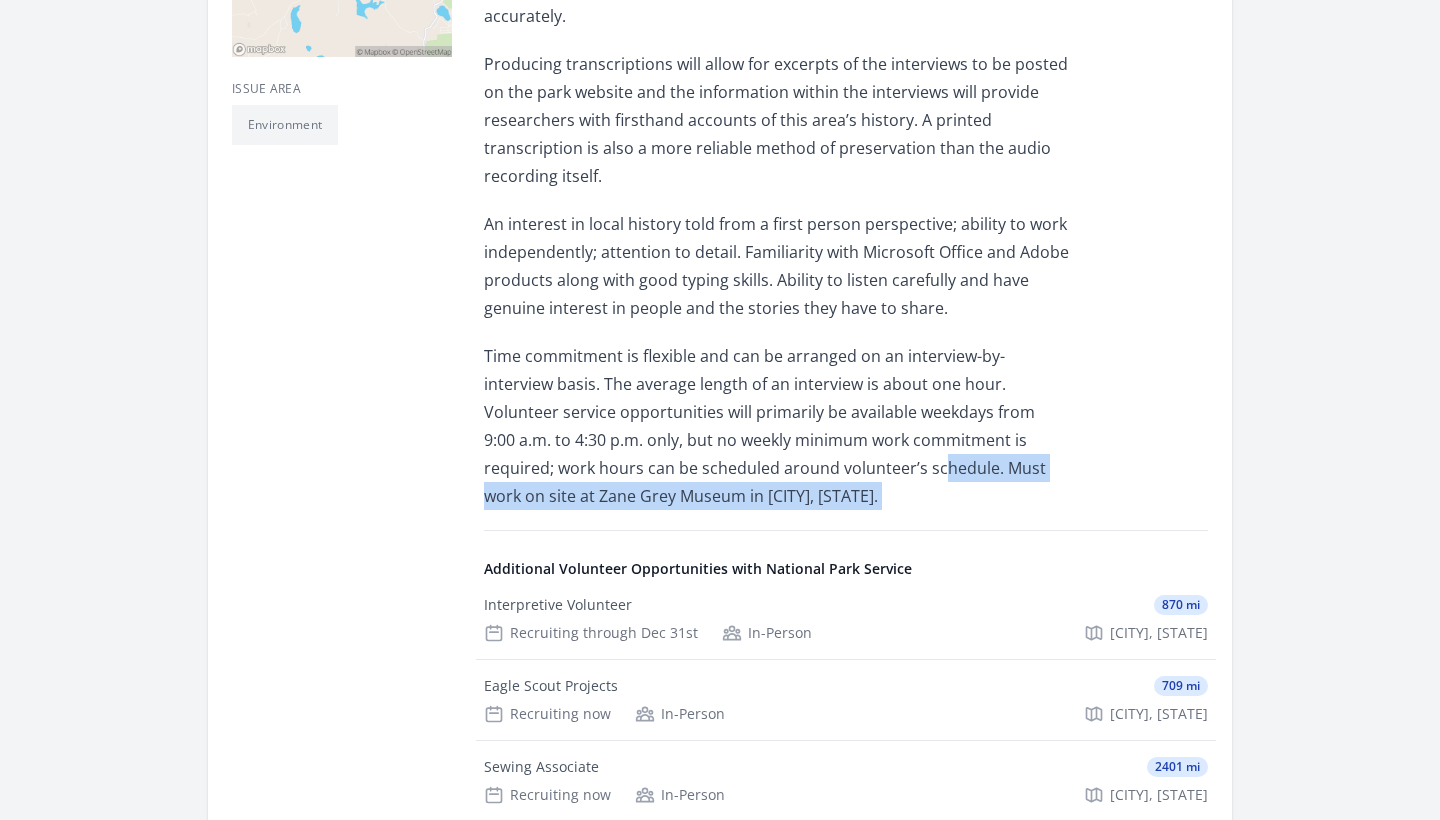 drag, startPoint x: 739, startPoint y: 506, endPoint x: 723, endPoint y: 461, distance: 47.759815 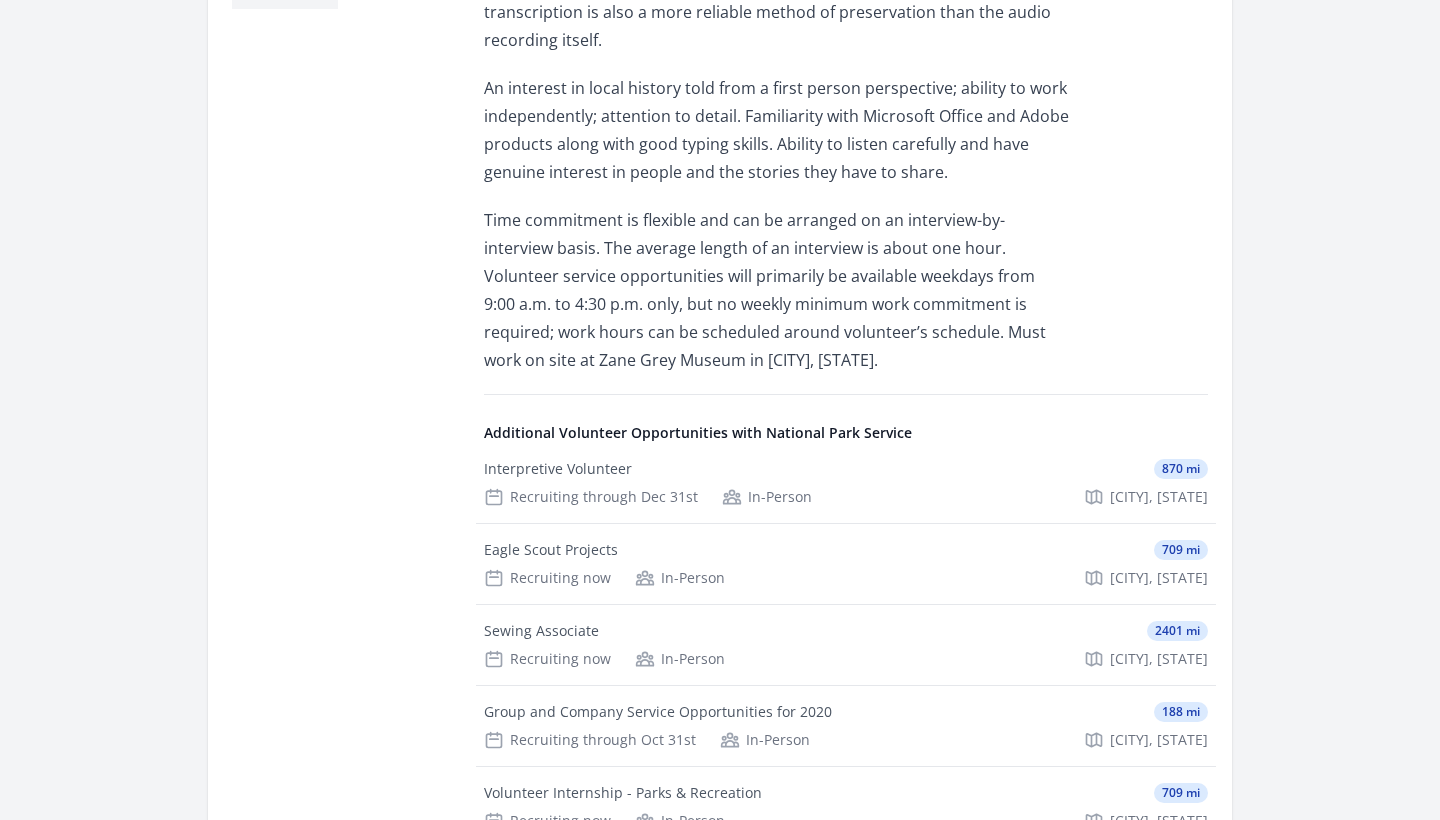 scroll, scrollTop: 833, scrollLeft: 0, axis: vertical 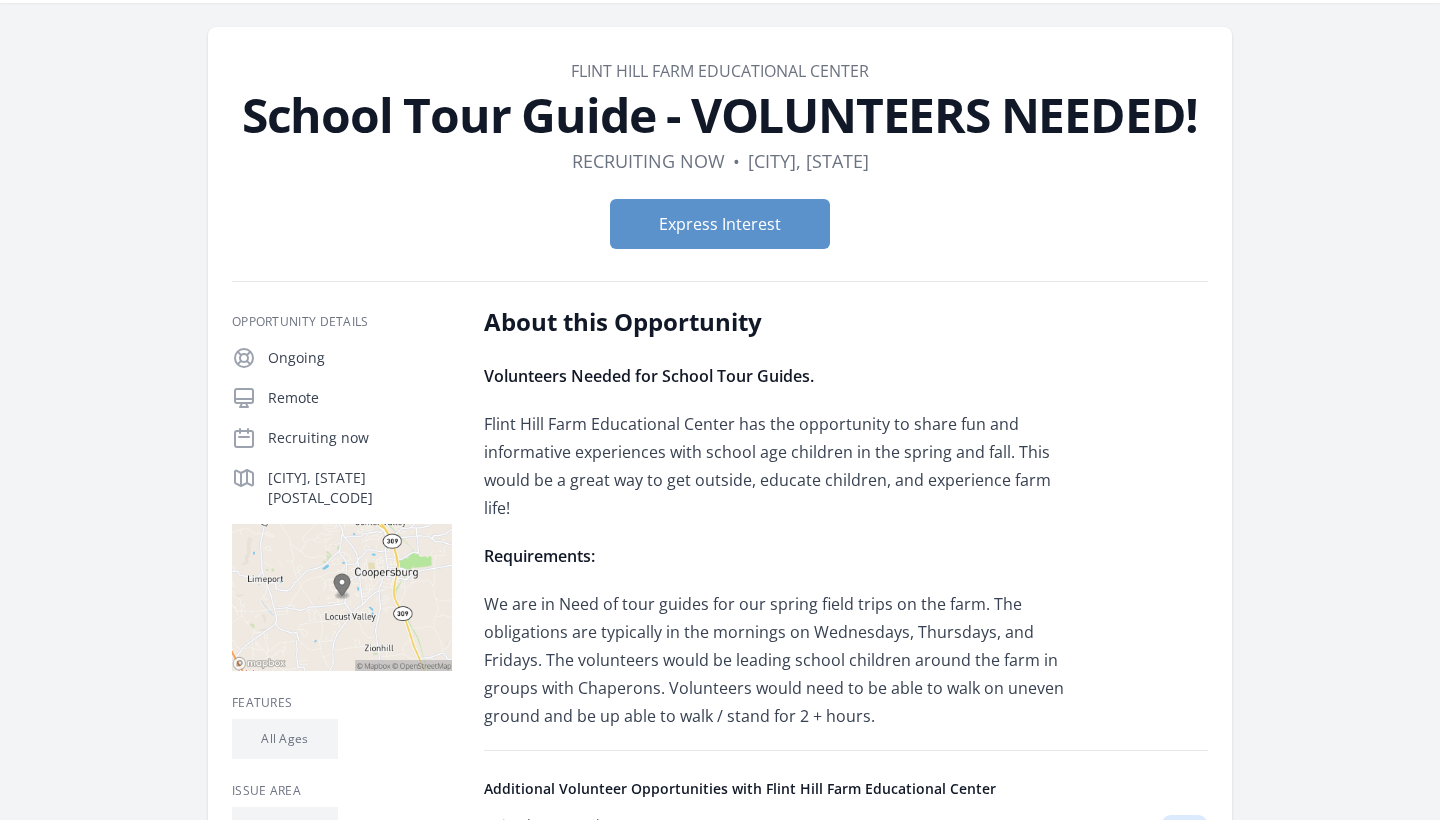 click on "Flint Hill Farm Educational Center has the opportunity to share fun and informative experiences with school age children in the spring and fall. This would be a great way to get outside, educate children, and experience farm life!" at bounding box center [776, 466] 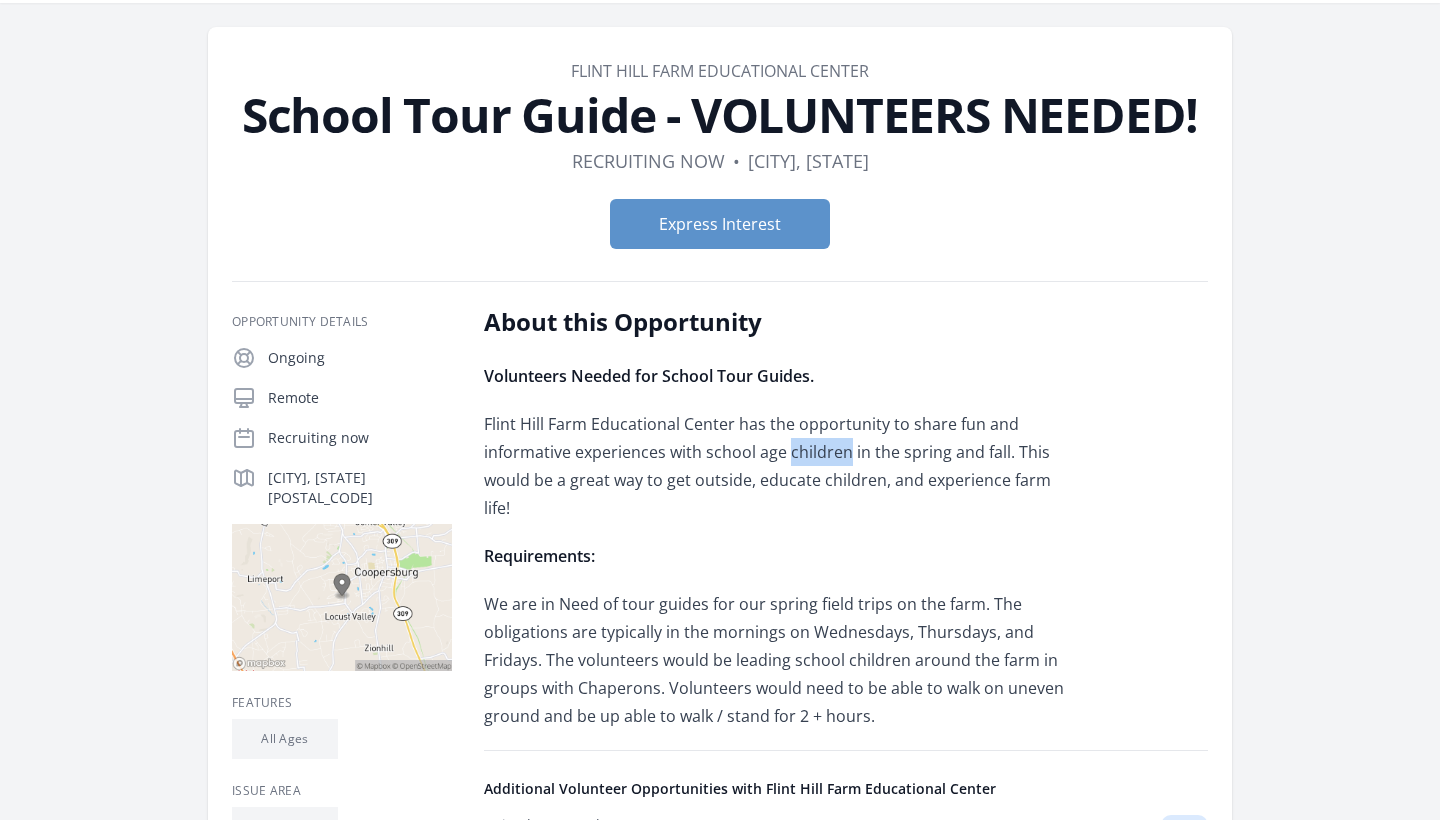 click on "Flint Hill Farm Educational Center has the opportunity to share fun and informative experiences with school age children in the spring and fall. This would be a great way to get outside, educate children, and experience farm life!" at bounding box center [776, 466] 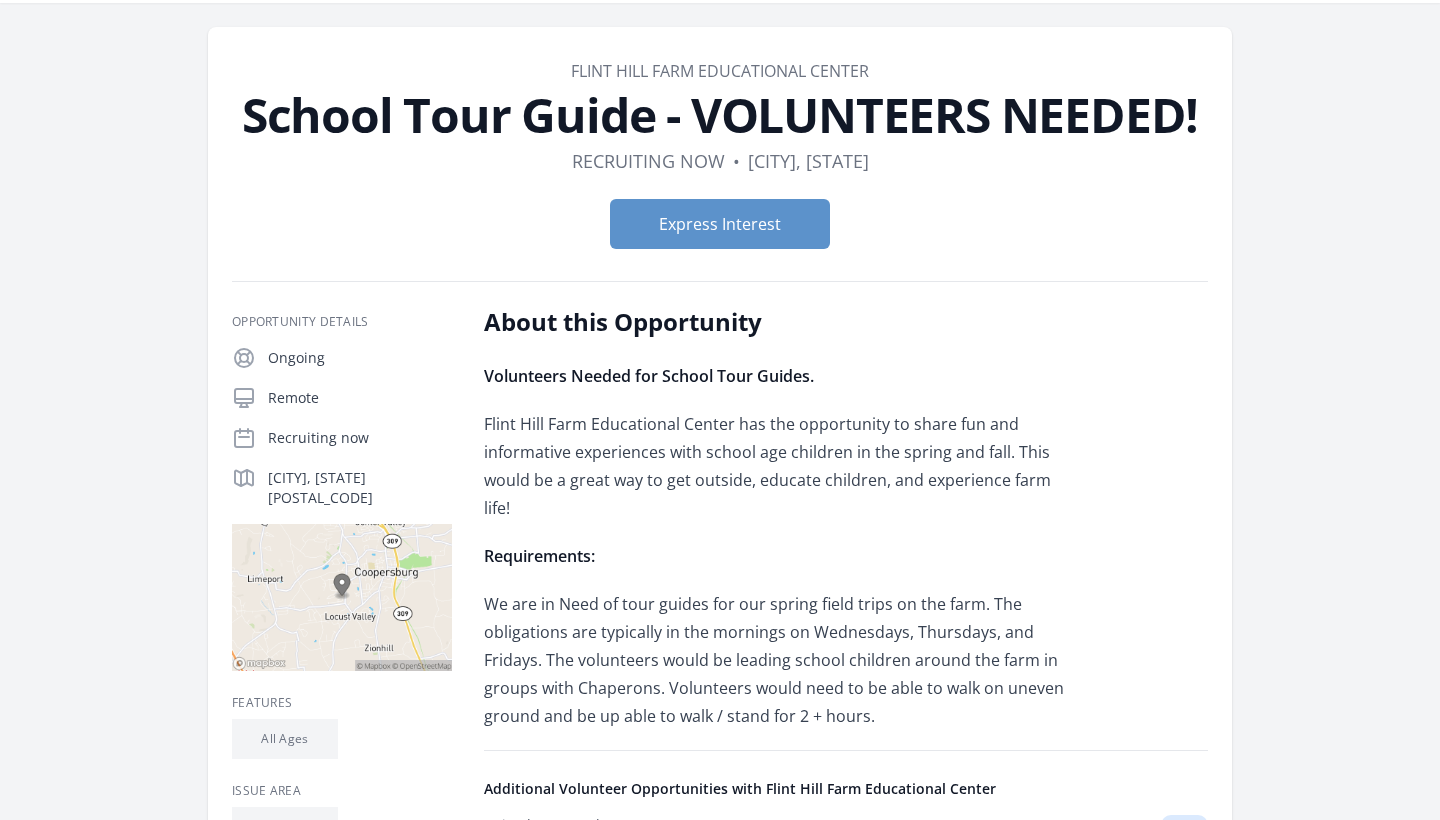 click on "Flint Hill Farm Educational Center has the opportunity to share fun and informative experiences with school age children in the spring and fall. This would be a great way to get outside, educate children, and experience farm life!" at bounding box center [776, 466] 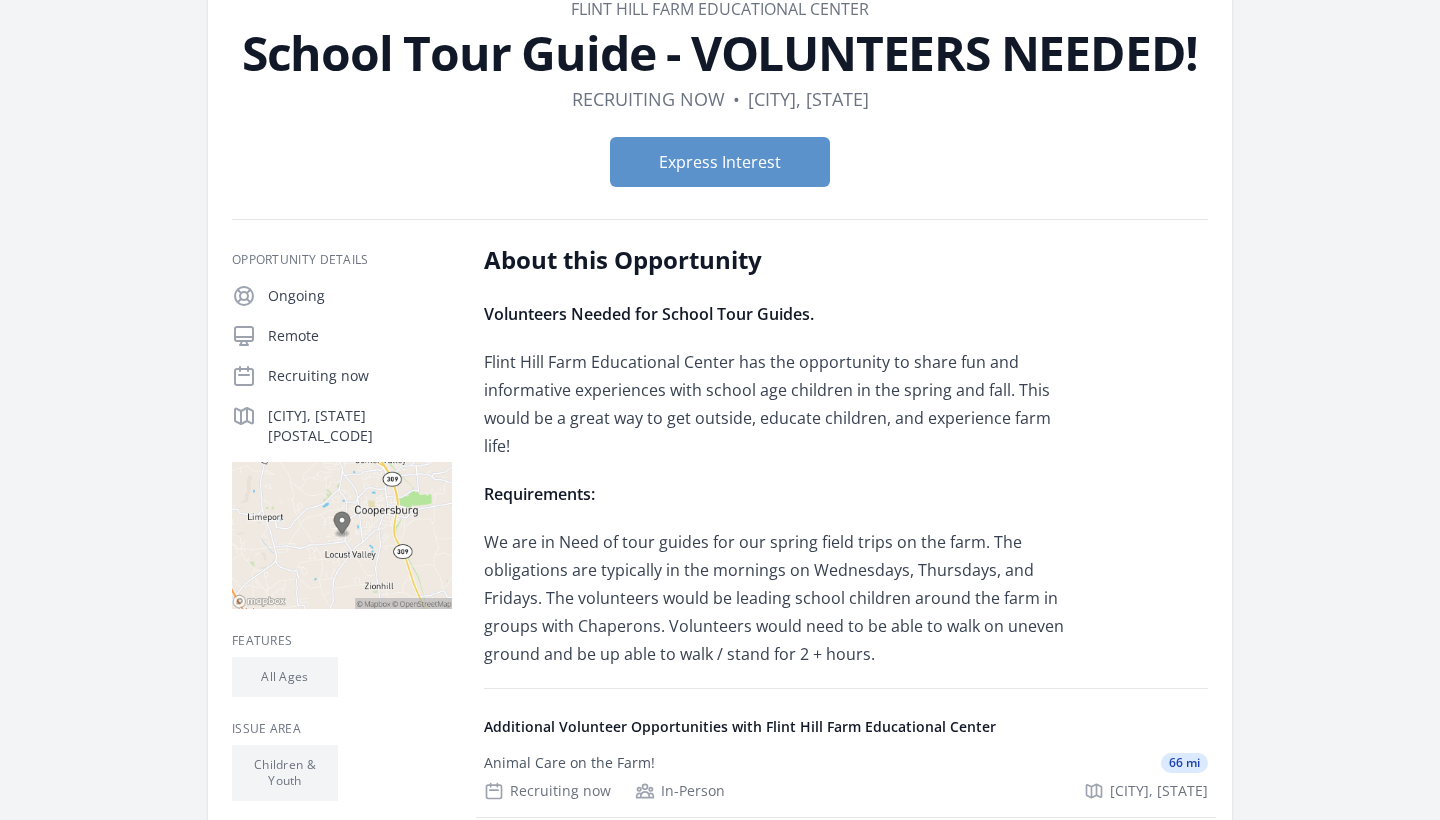 scroll, scrollTop: 123, scrollLeft: 0, axis: vertical 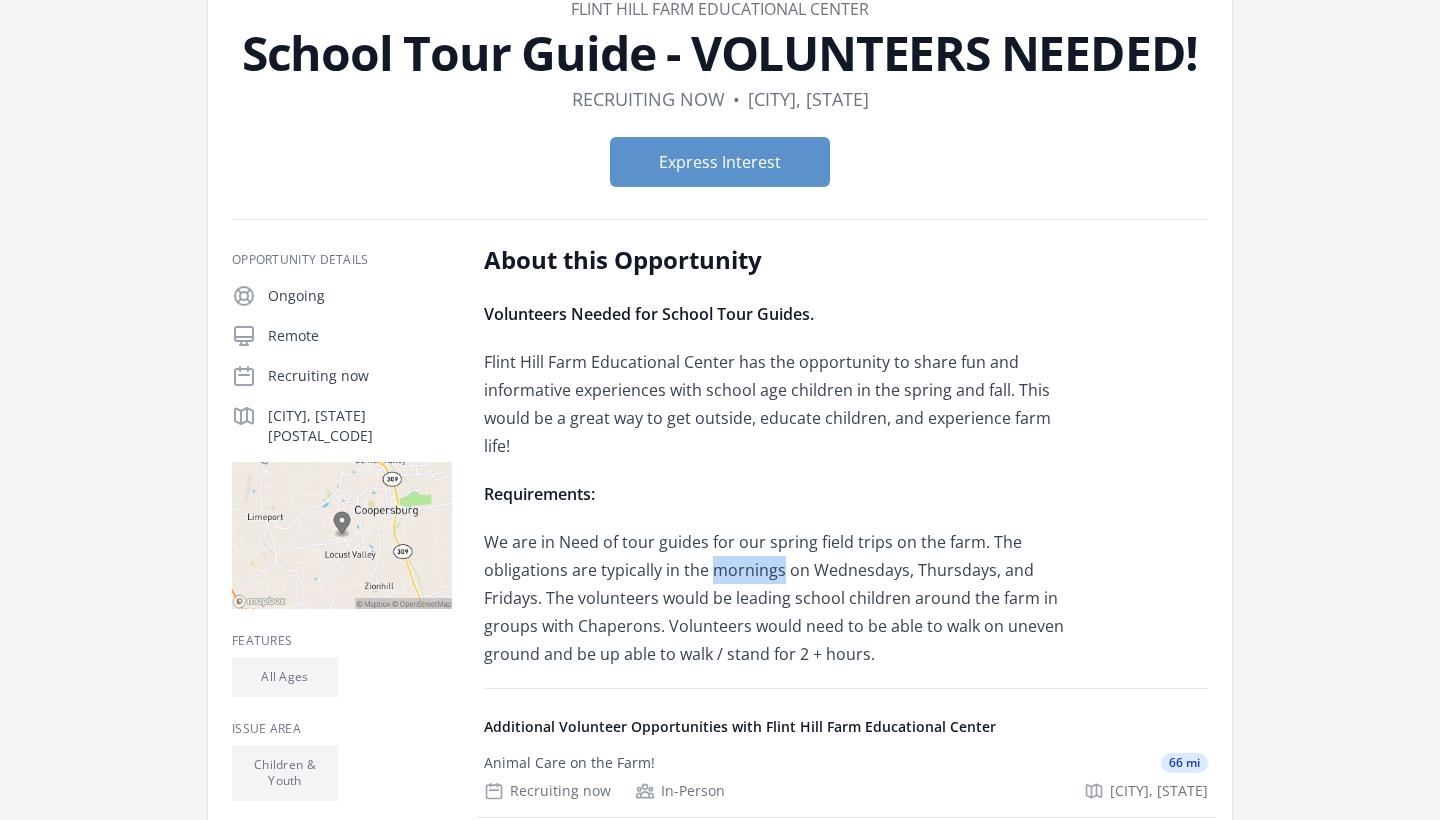 click on "We are in Need of tour guides for our spring field trips on the farm. The obligations are typically in the mornings on Wednesdays, Thursdays, and Fridays. The volunteers would be leading school children around the farm in groups with Chaperons. Volunteers would need to be able to walk on uneven ground and be up able to walk / stand for 2 + hours." at bounding box center [776, 598] 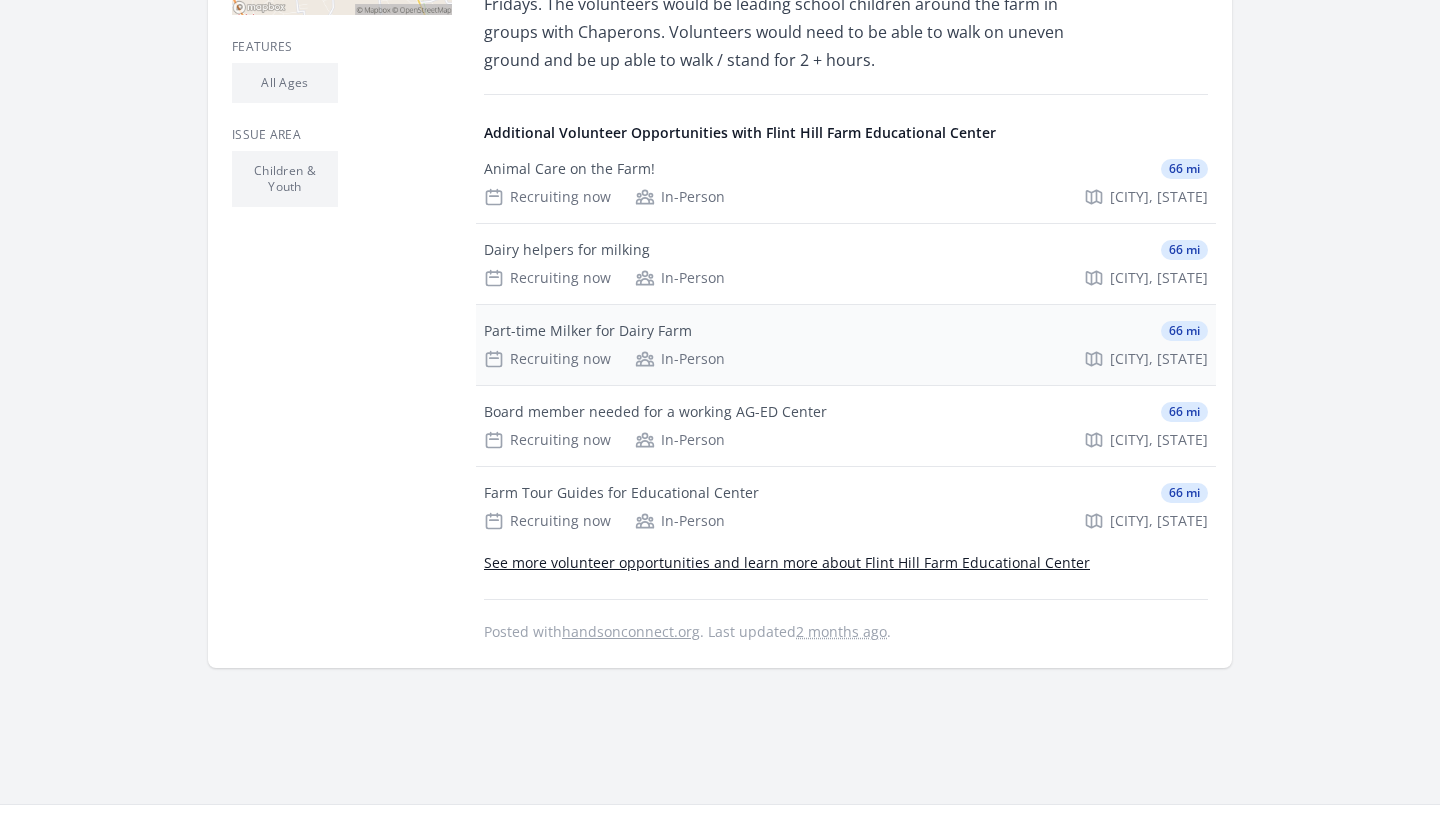 scroll, scrollTop: 725, scrollLeft: 0, axis: vertical 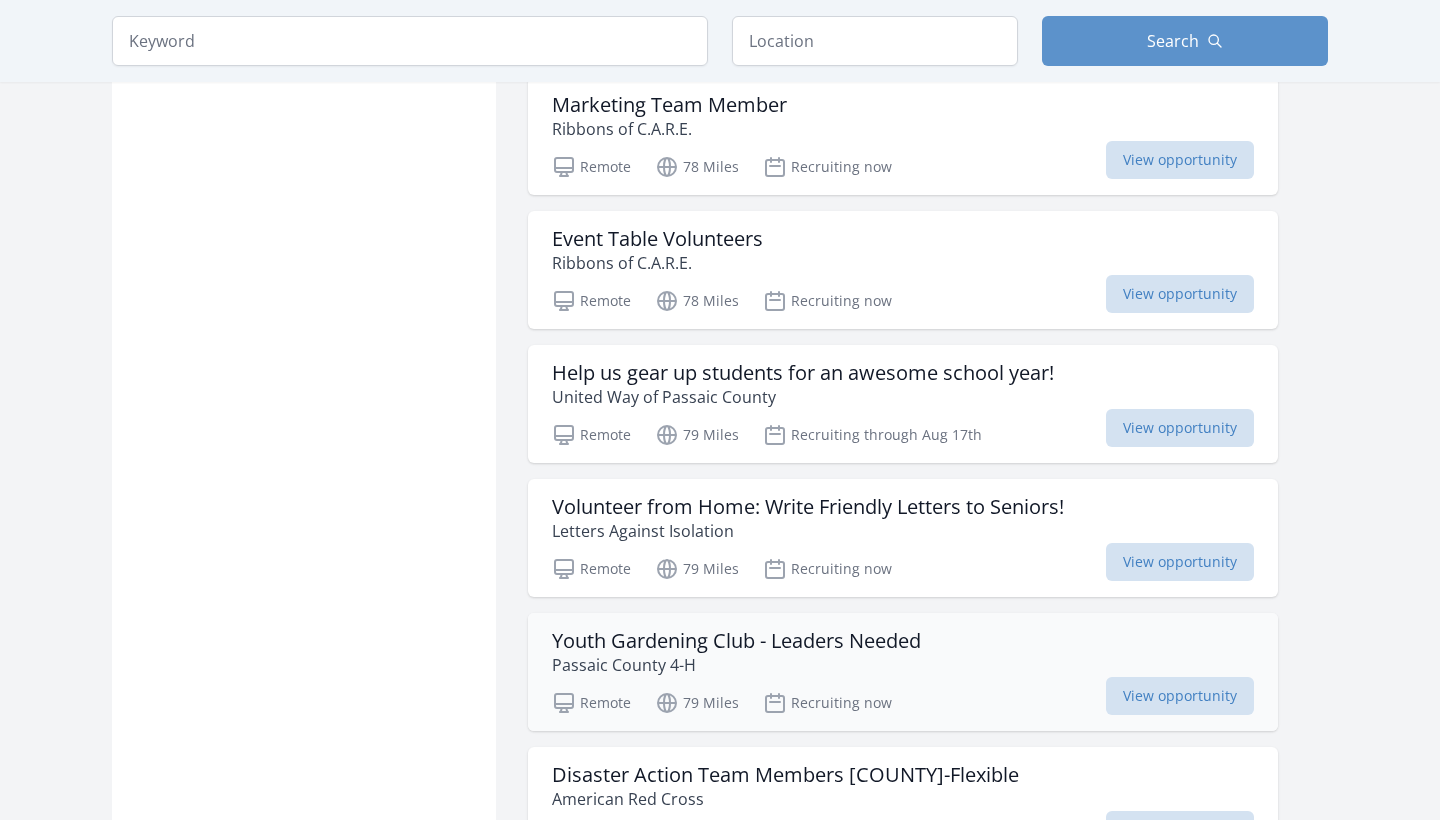 click on "Youth Gardening Club - Leaders Needed" at bounding box center (736, 641) 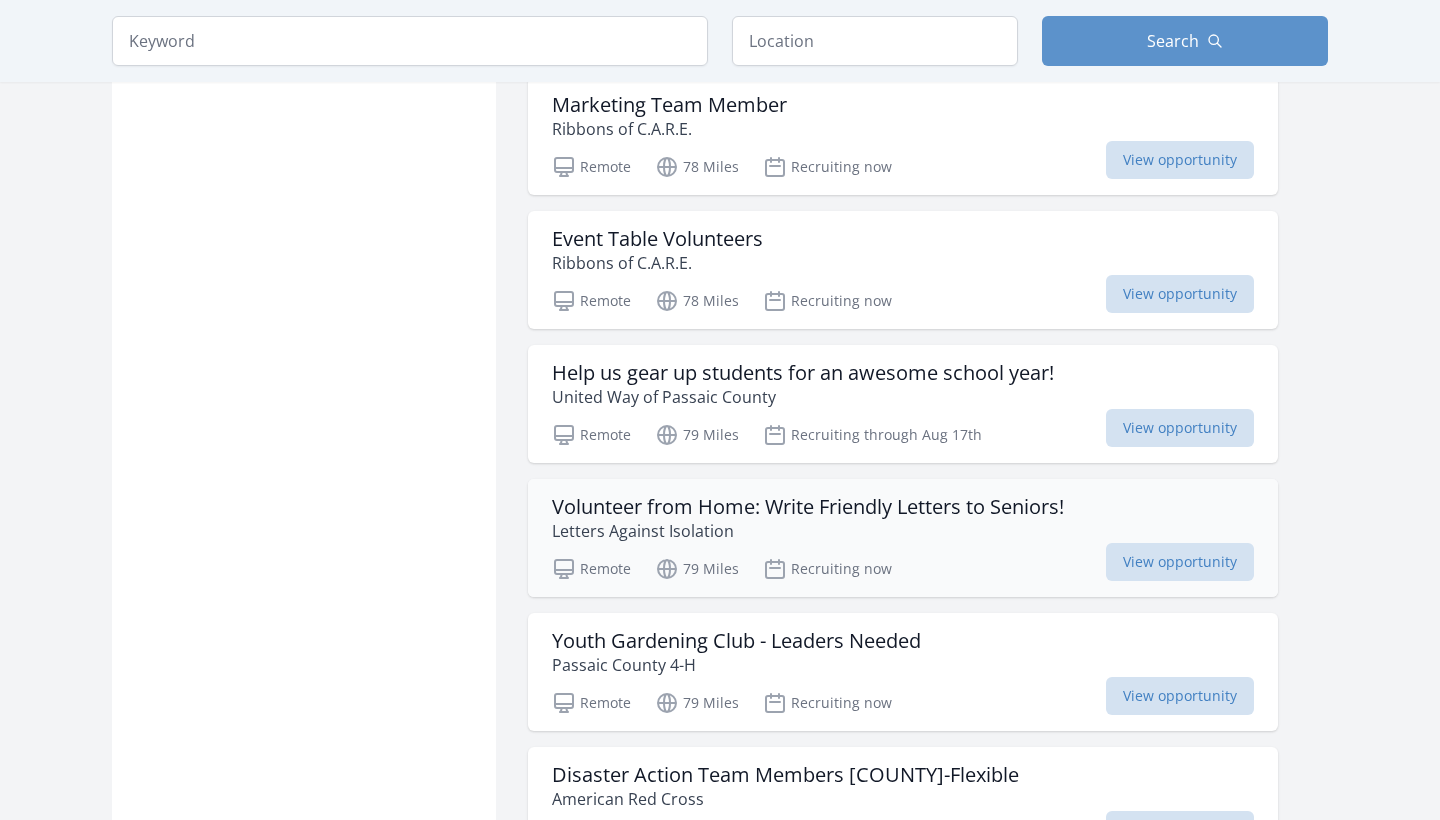 click on "Volunteer from Home: Write Friendly Letters to Seniors!" at bounding box center [808, 507] 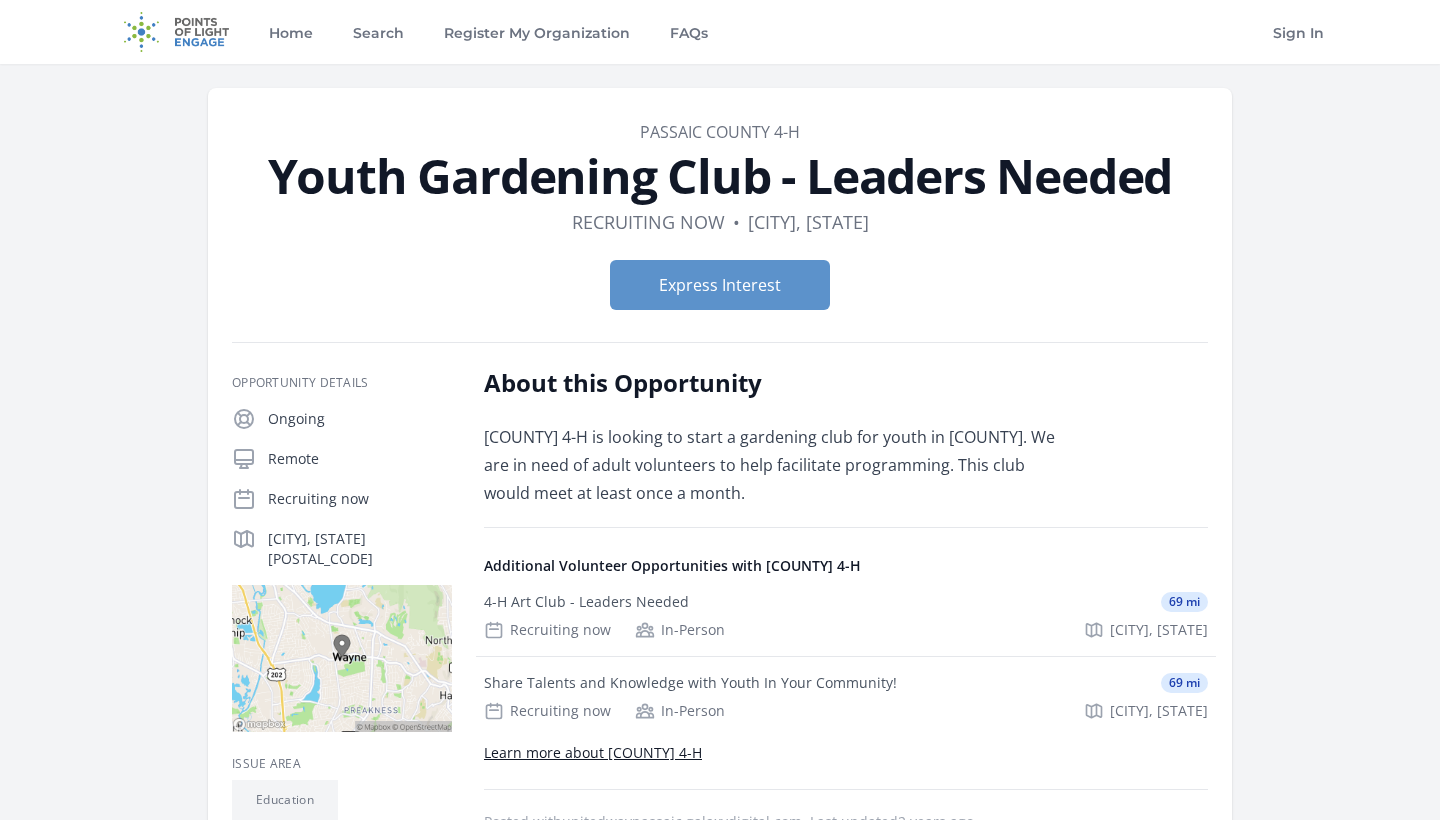 scroll, scrollTop: 0, scrollLeft: 0, axis: both 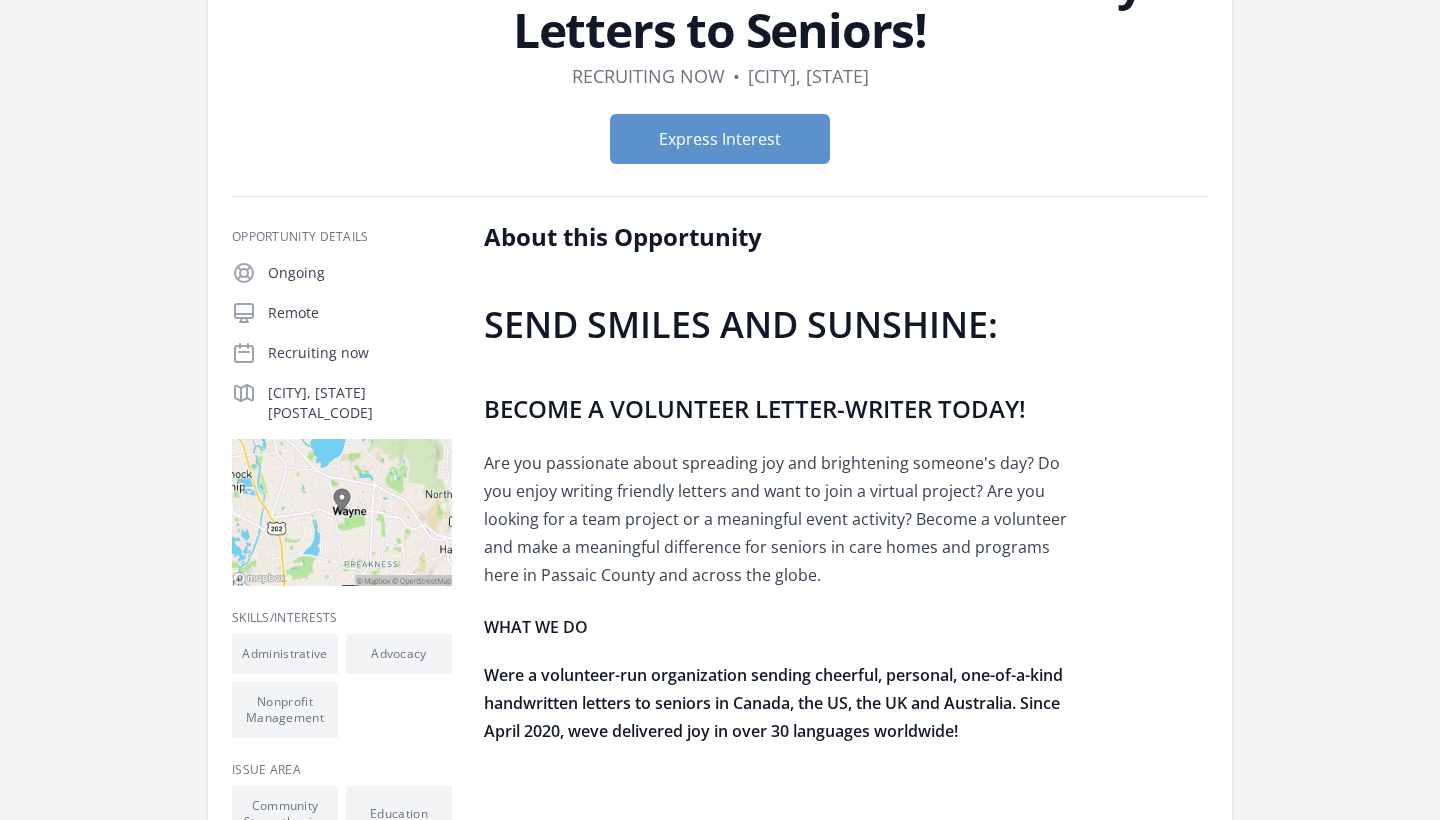 click on "Are you passionate about spreading joy and brightening someone's day? Do you enjoy writing friendly letters and want to join a virtual project? Are you looking for a team project or a meaningful event activity? Become a volunteer and make a meaningful difference for seniors in care homes and programs here in Passaic County and across the globe." at bounding box center (776, 519) 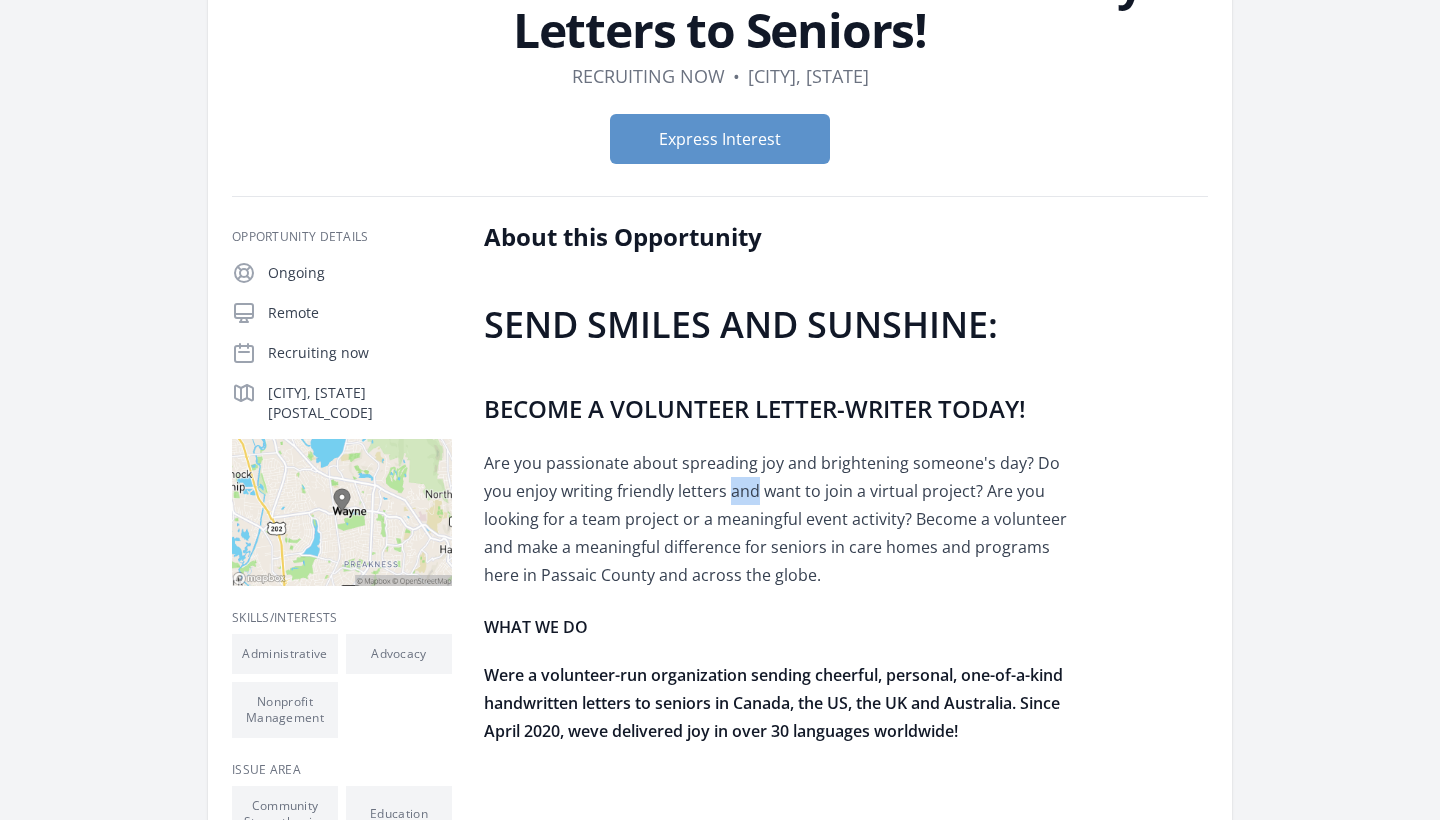 click on "Are you passionate about spreading joy and brightening someone's day? Do you enjoy writing friendly letters and want to join a virtual project? Are you looking for a team project or a meaningful event activity? Become a volunteer and make a meaningful difference for seniors in care homes and programs here in Passaic County and across the globe." at bounding box center [776, 519] 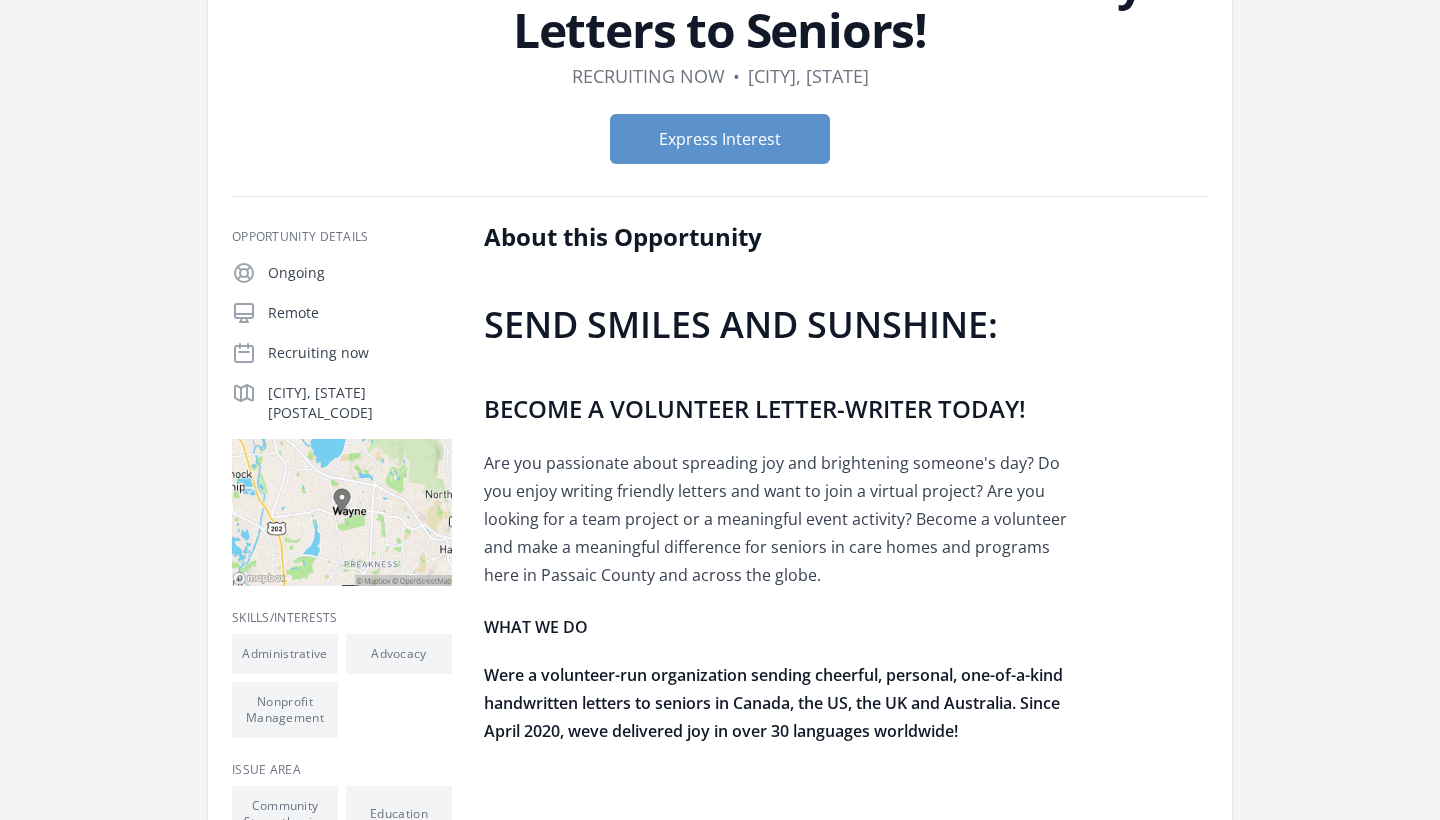 click on "Are you passionate about spreading joy and brightening someone's day? Do you enjoy writing friendly letters and want to join a virtual project? Are you looking for a team project or a meaningful event activity? Become a volunteer and make a meaningful difference for seniors in care homes and programs here in Passaic County and across the globe." at bounding box center [776, 519] 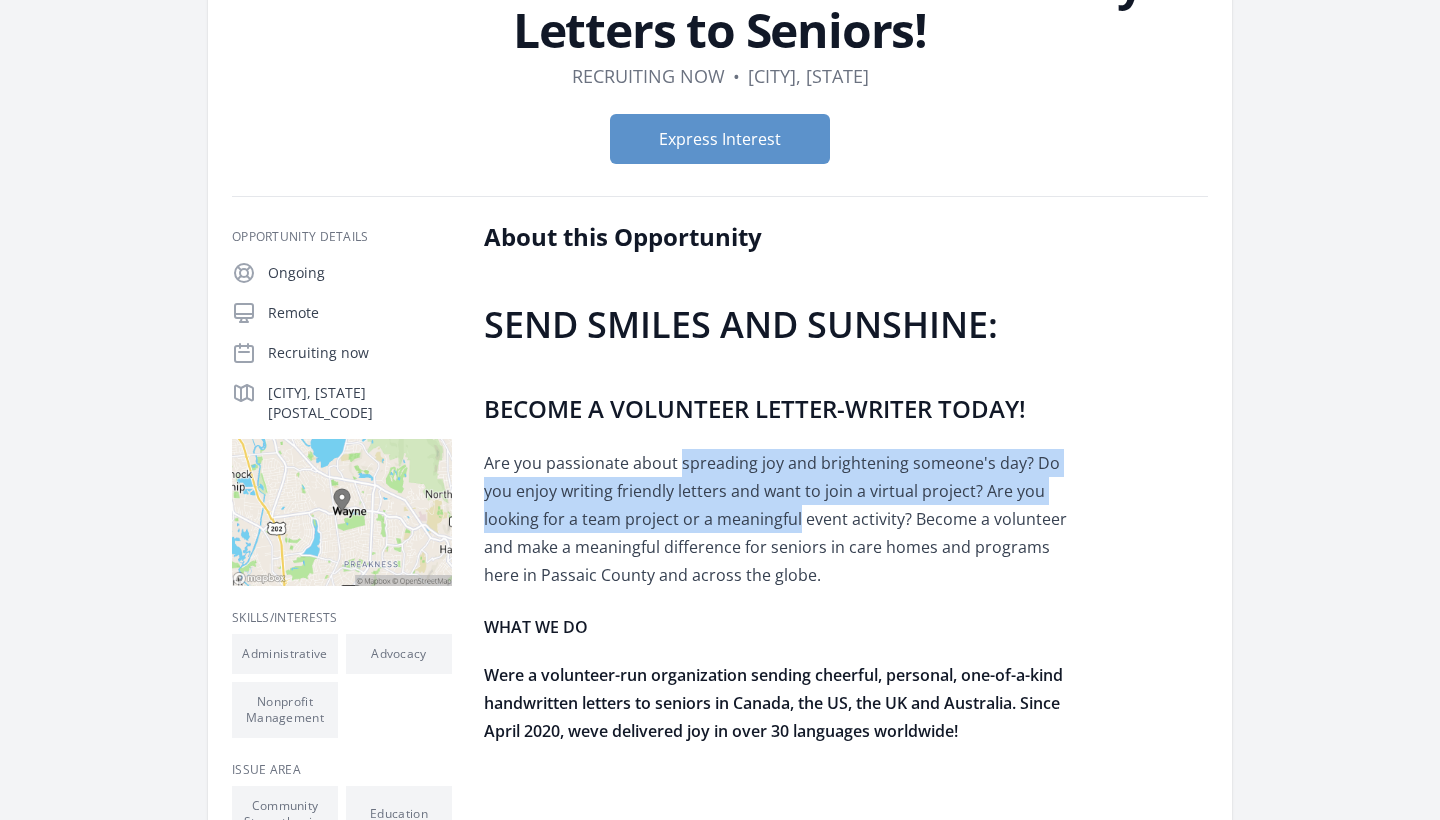 drag, startPoint x: 740, startPoint y: 470, endPoint x: 743, endPoint y: 523, distance: 53.08484 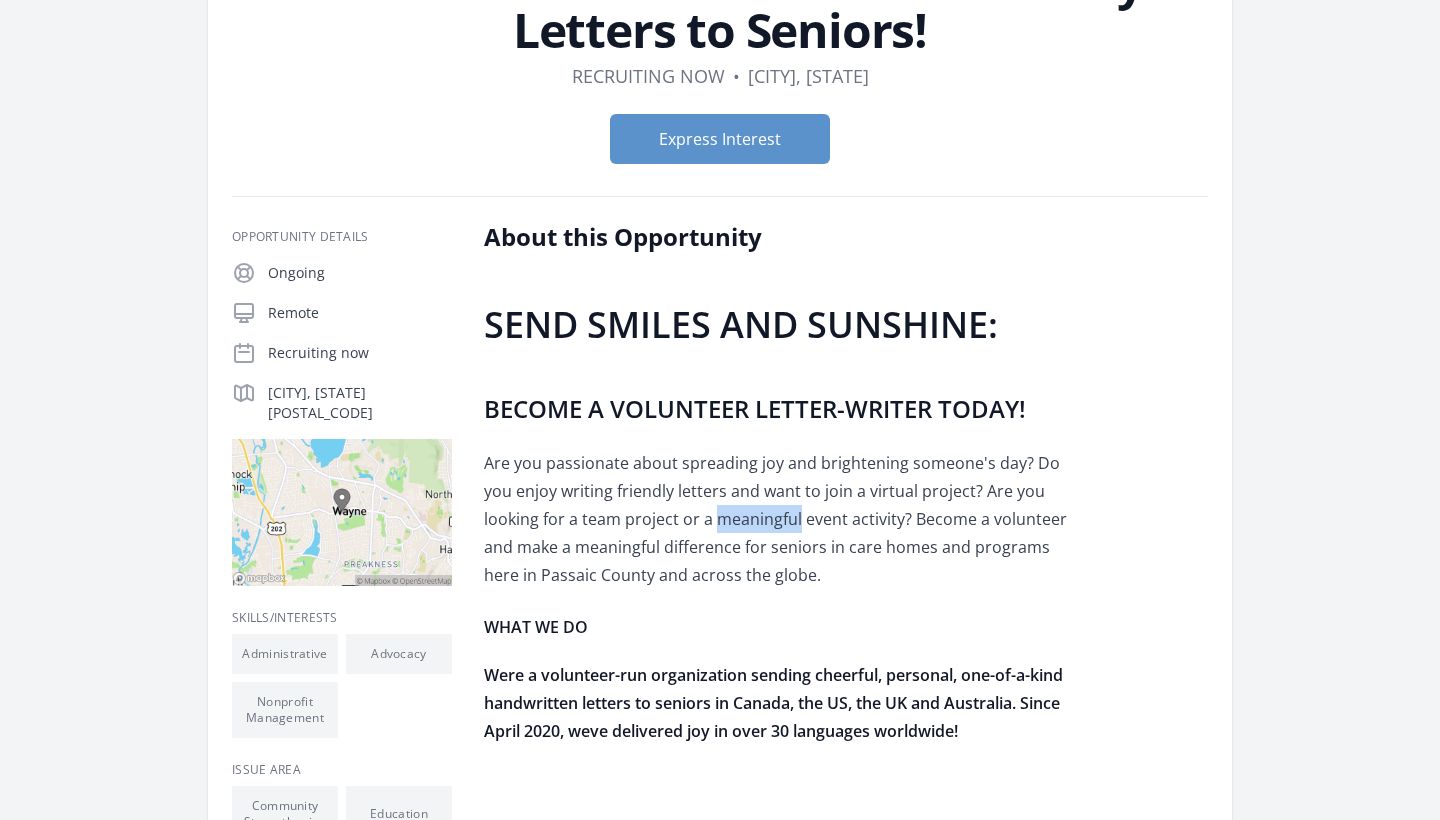 click on "Are you passionate about spreading joy and brightening someone's day? Do you enjoy writing friendly letters and want to join a virtual project? Are you looking for a team project or a meaningful event activity? Become a volunteer and make a meaningful difference for seniors in care homes and programs here in Passaic County and across the globe." at bounding box center (776, 519) 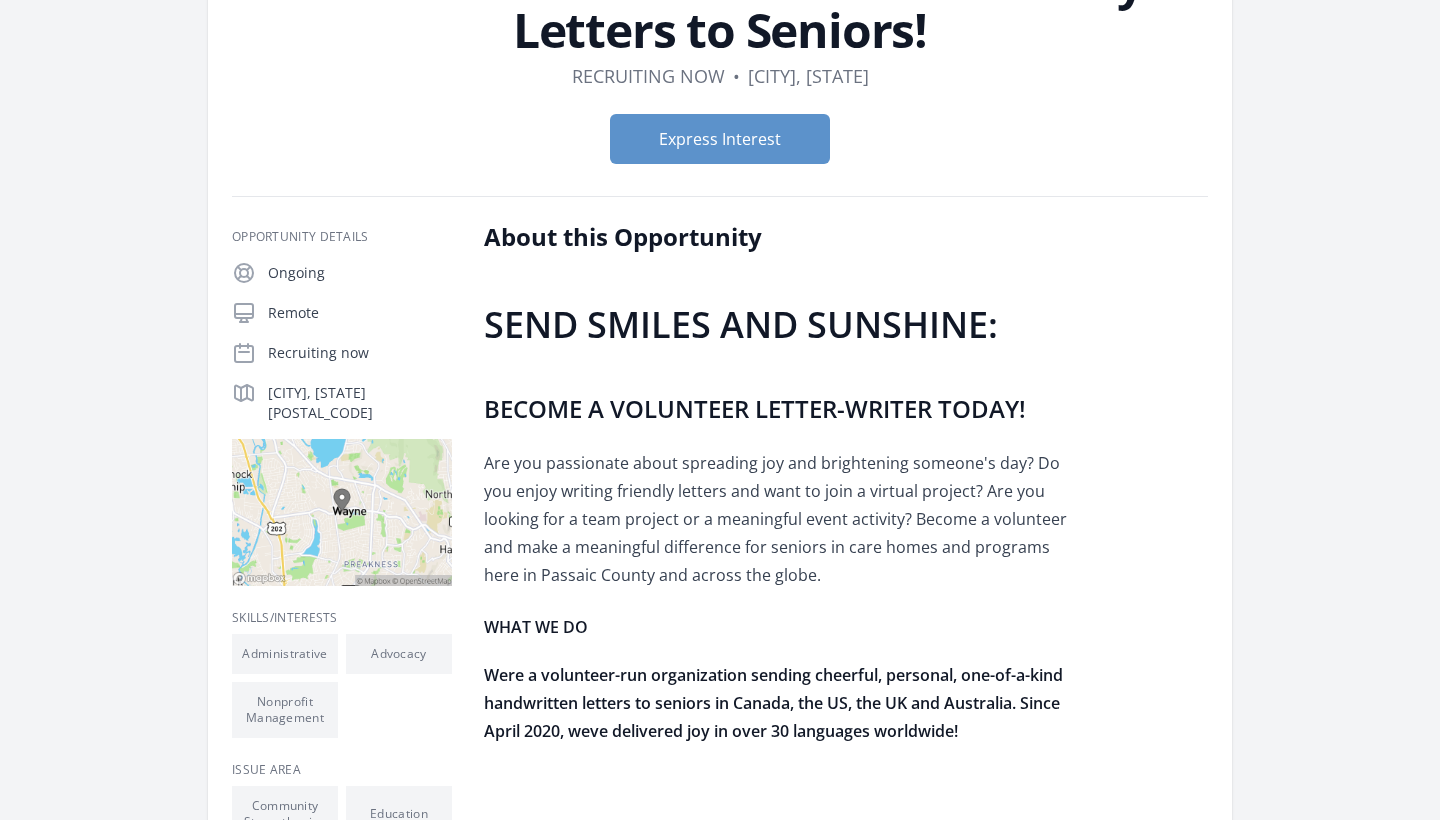 click on "Are you passionate about spreading joy and brightening someone's day? Do you enjoy writing friendly letters and want to join a virtual project? Are you looking for a team project or a meaningful event activity? Become a volunteer and make a meaningful difference for seniors in care homes and programs here in Passaic County and across the globe." at bounding box center (776, 519) 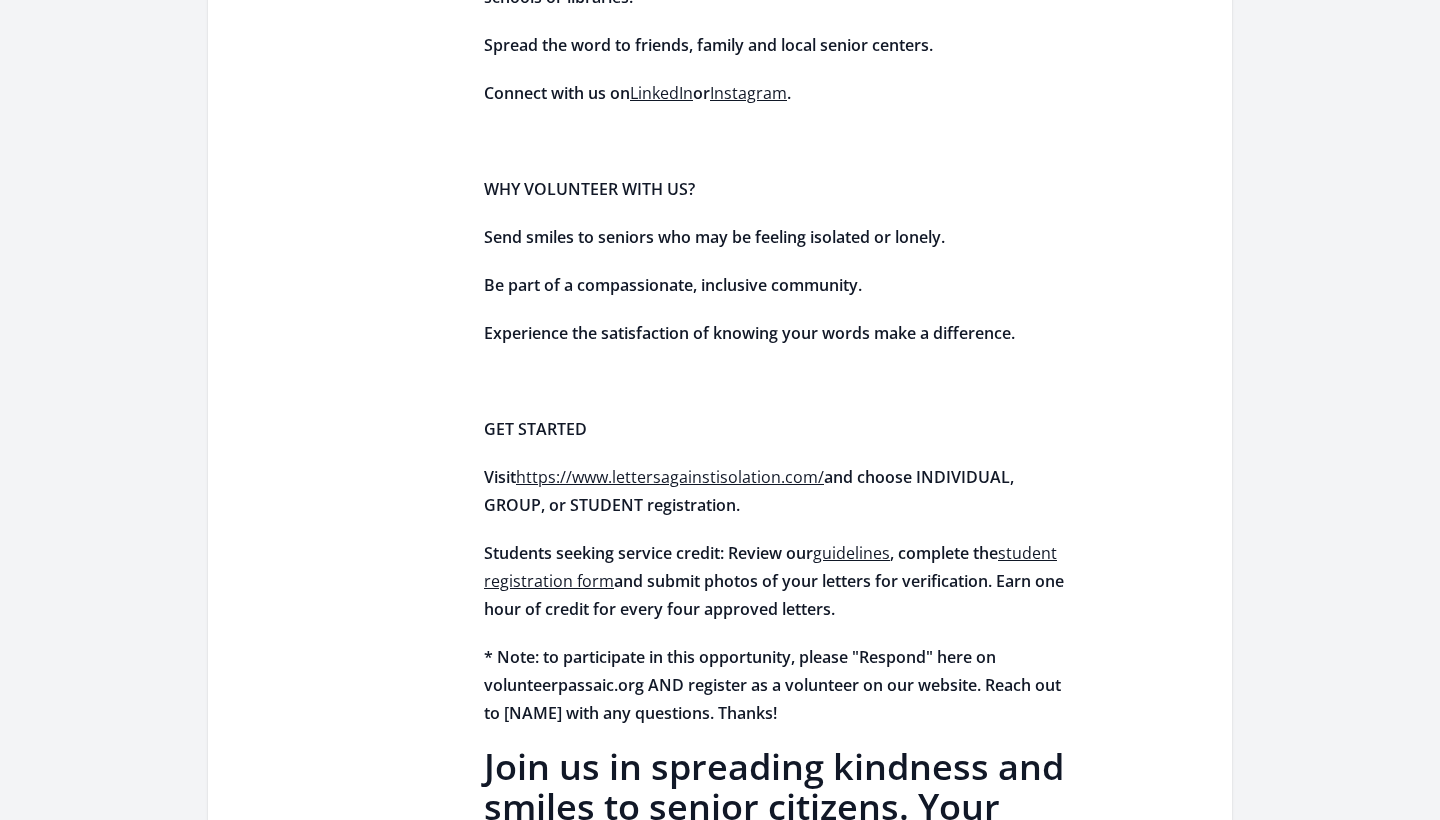 scroll, scrollTop: 2299, scrollLeft: 0, axis: vertical 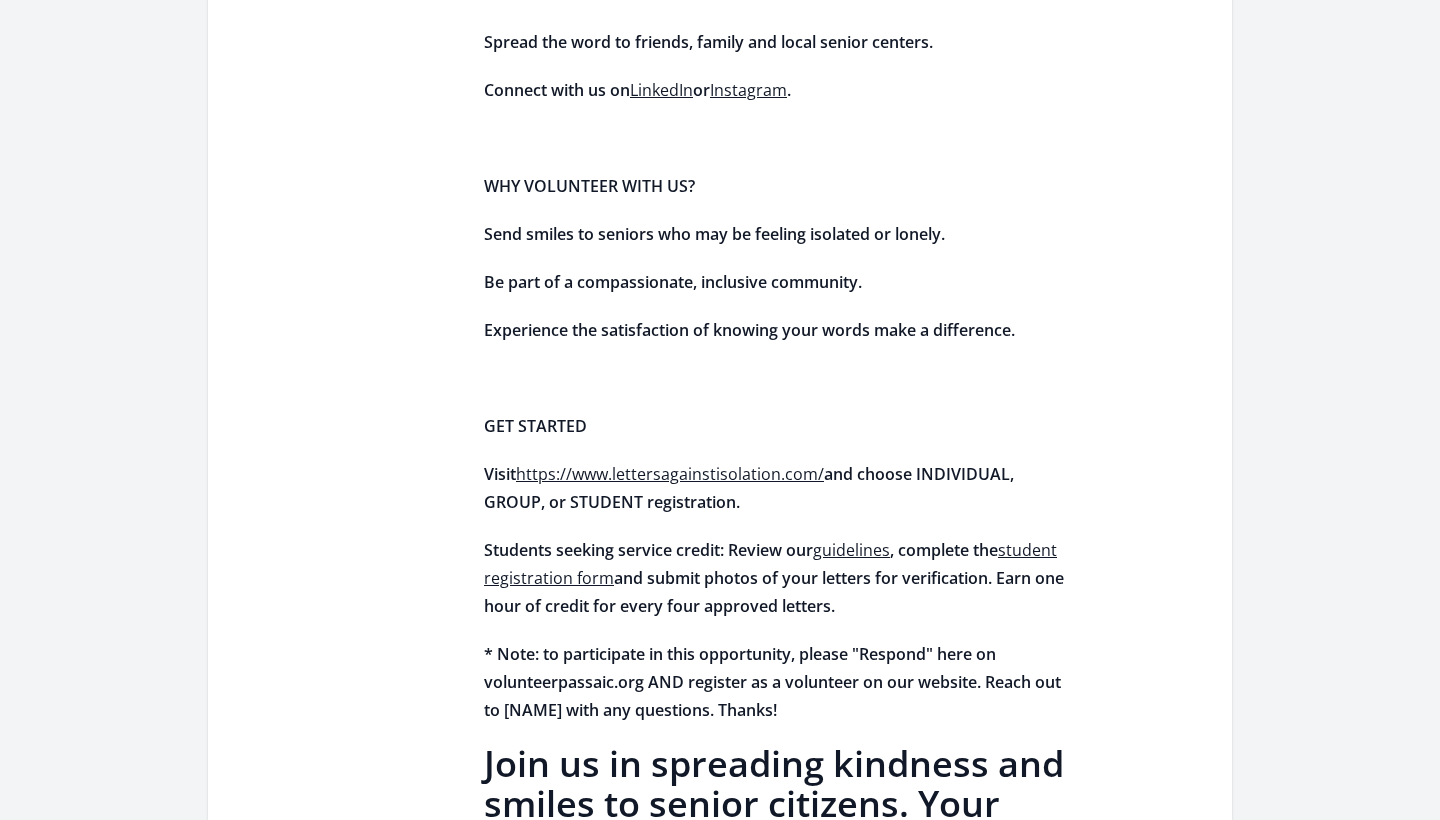click on "https://www.lettersagainstisolation.com/" at bounding box center (670, 474) 